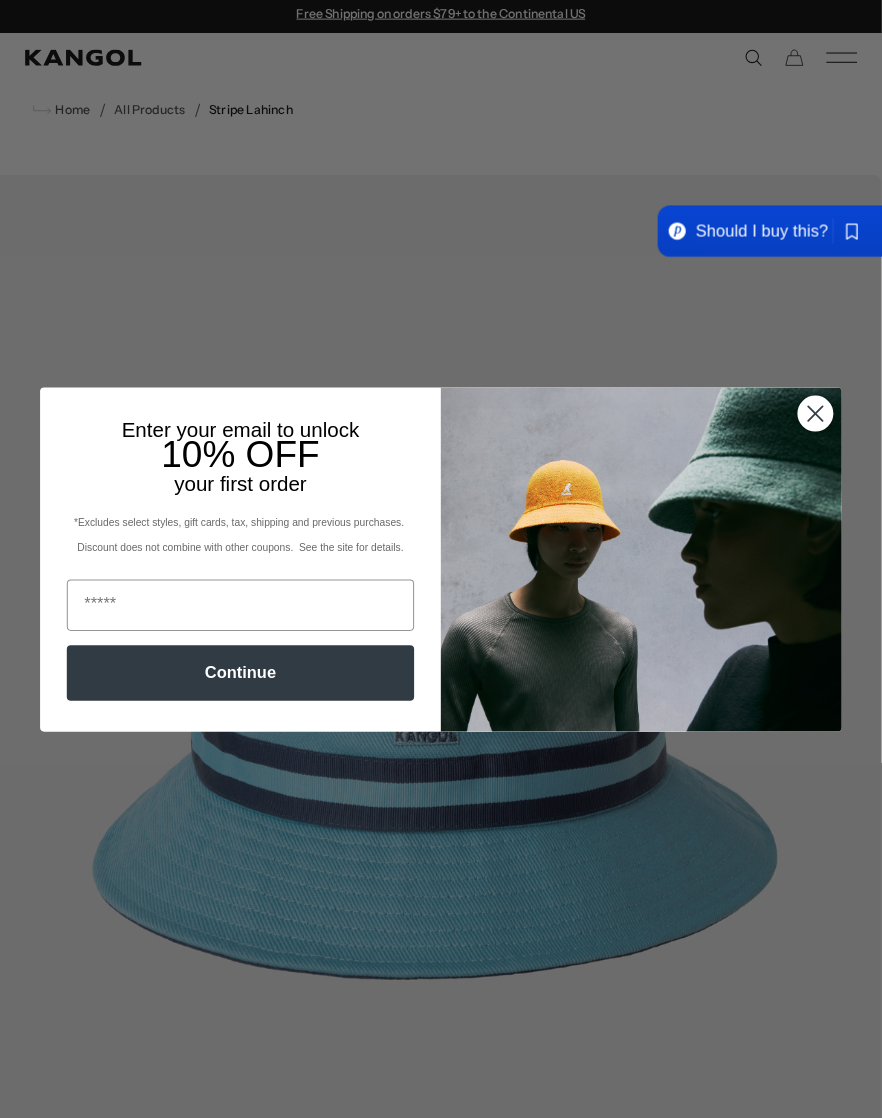scroll, scrollTop: 7, scrollLeft: 0, axis: vertical 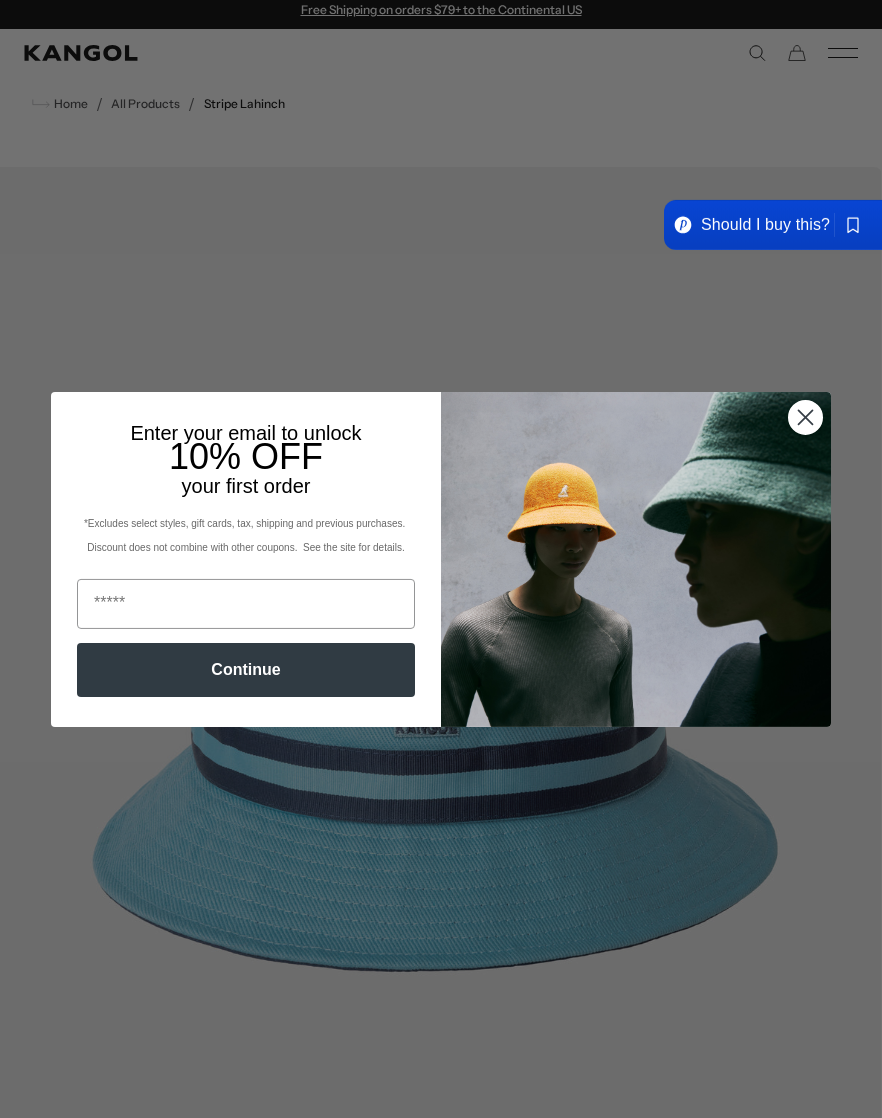 click 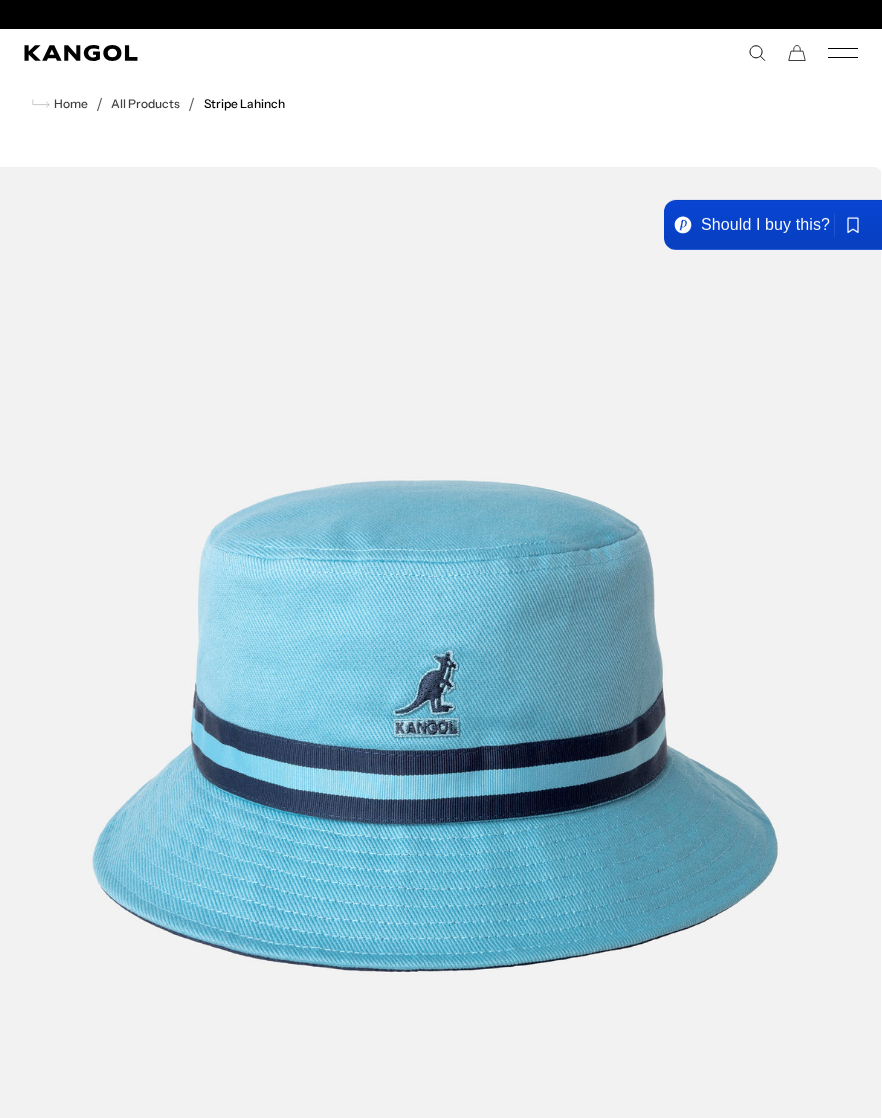 scroll, scrollTop: 0, scrollLeft: 0, axis: both 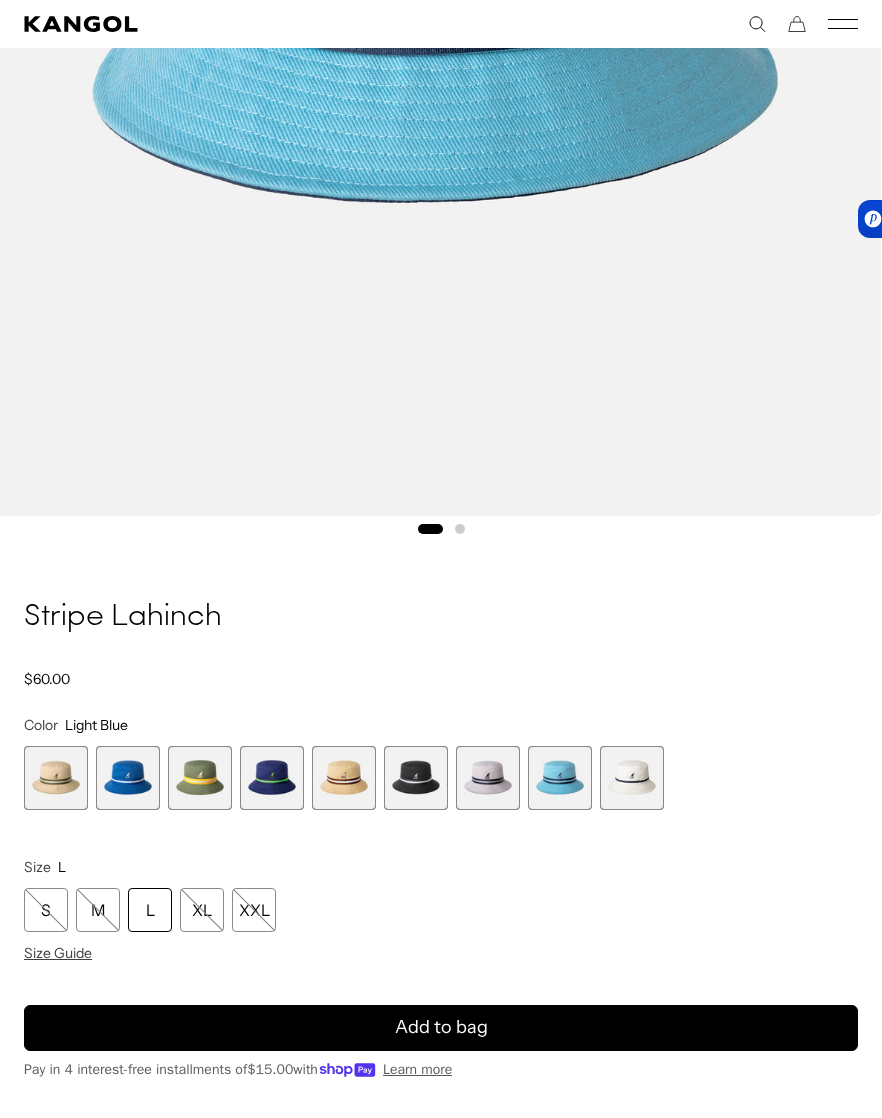 click at bounding box center [560, 778] 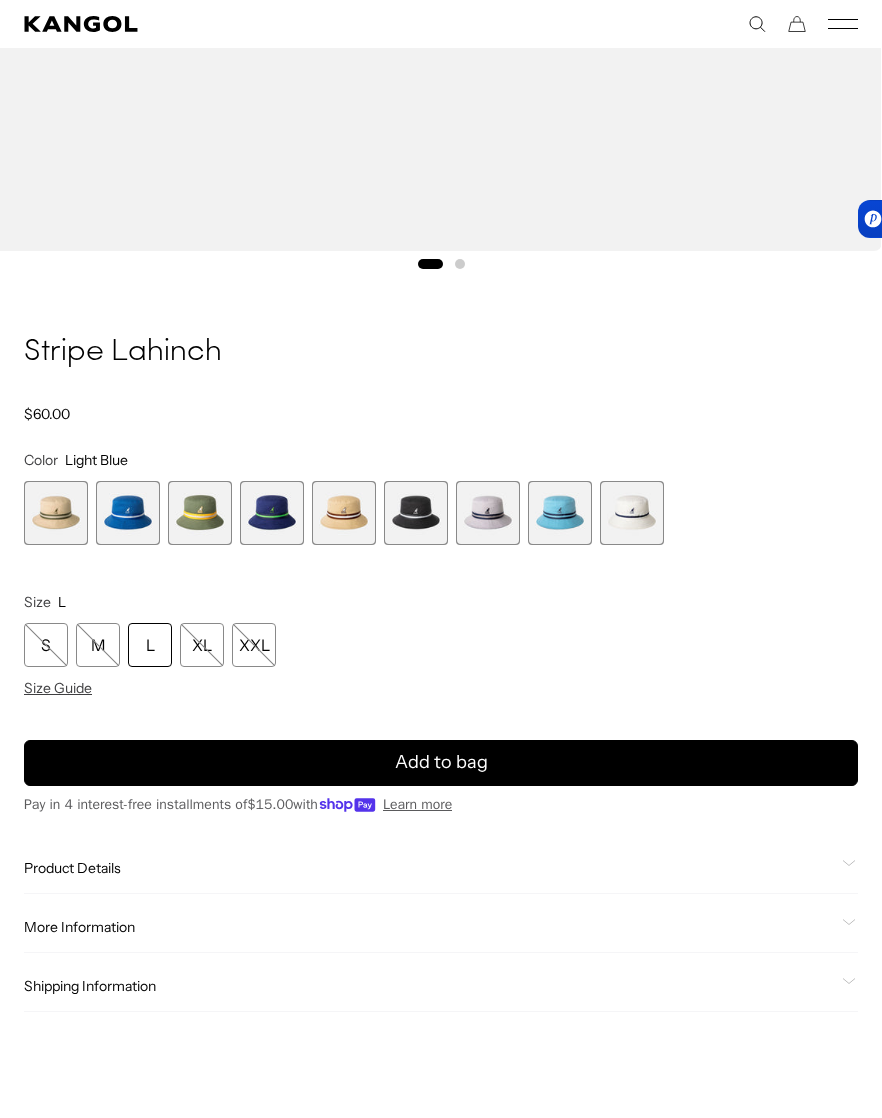 scroll, scrollTop: 1079, scrollLeft: 0, axis: vertical 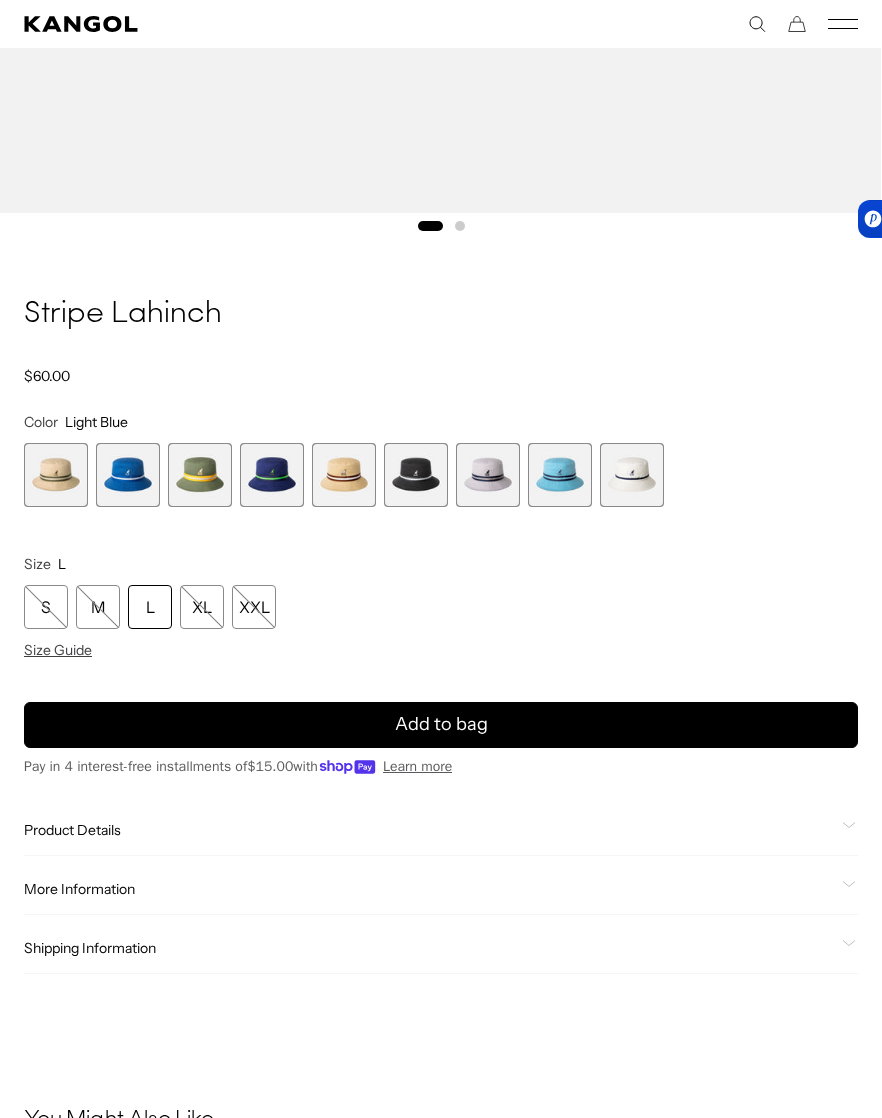 click on "Size Guide" at bounding box center [58, 650] 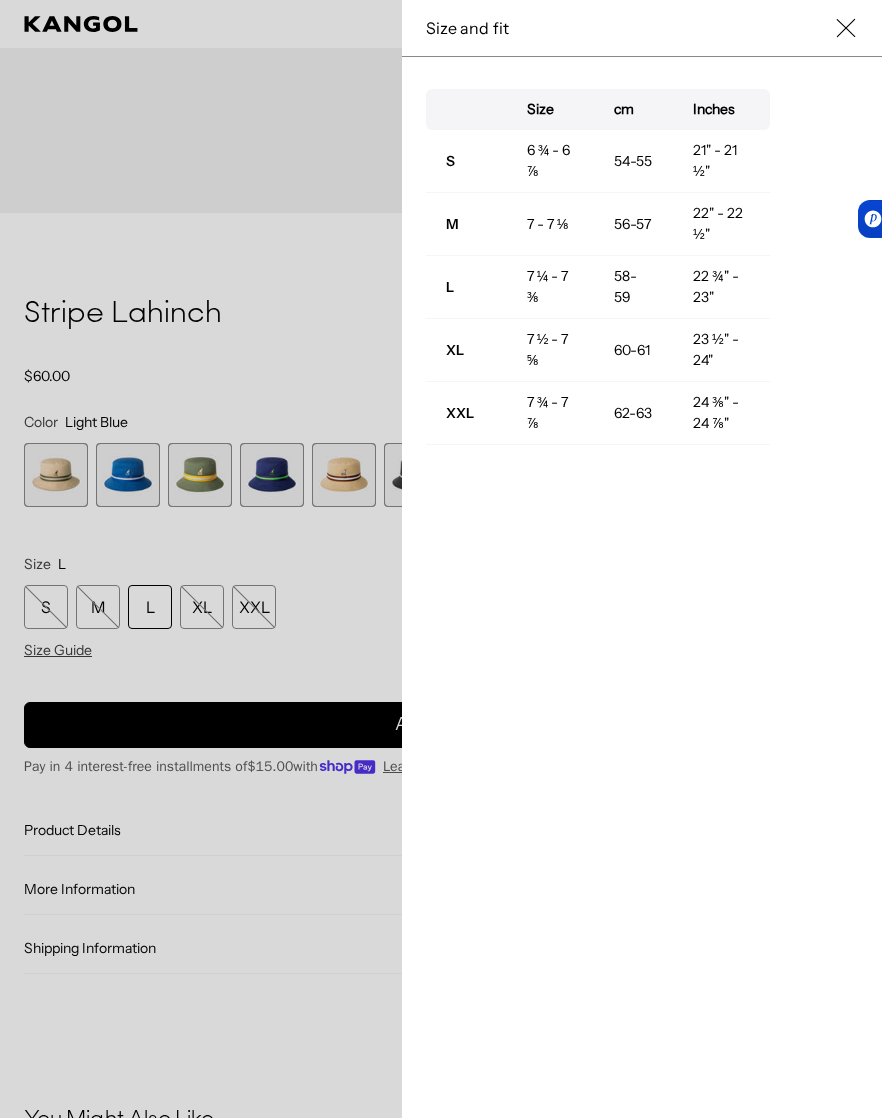 scroll, scrollTop: 0, scrollLeft: 412, axis: horizontal 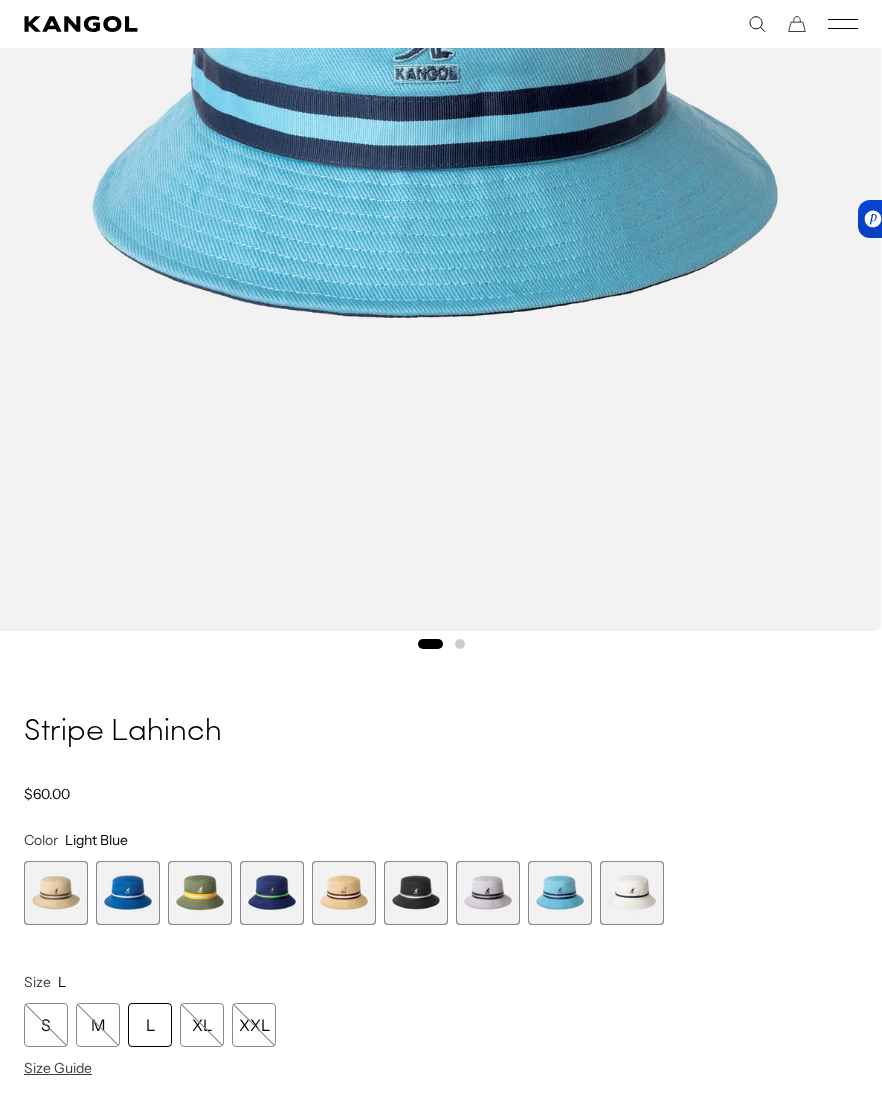 click at bounding box center [488, 893] 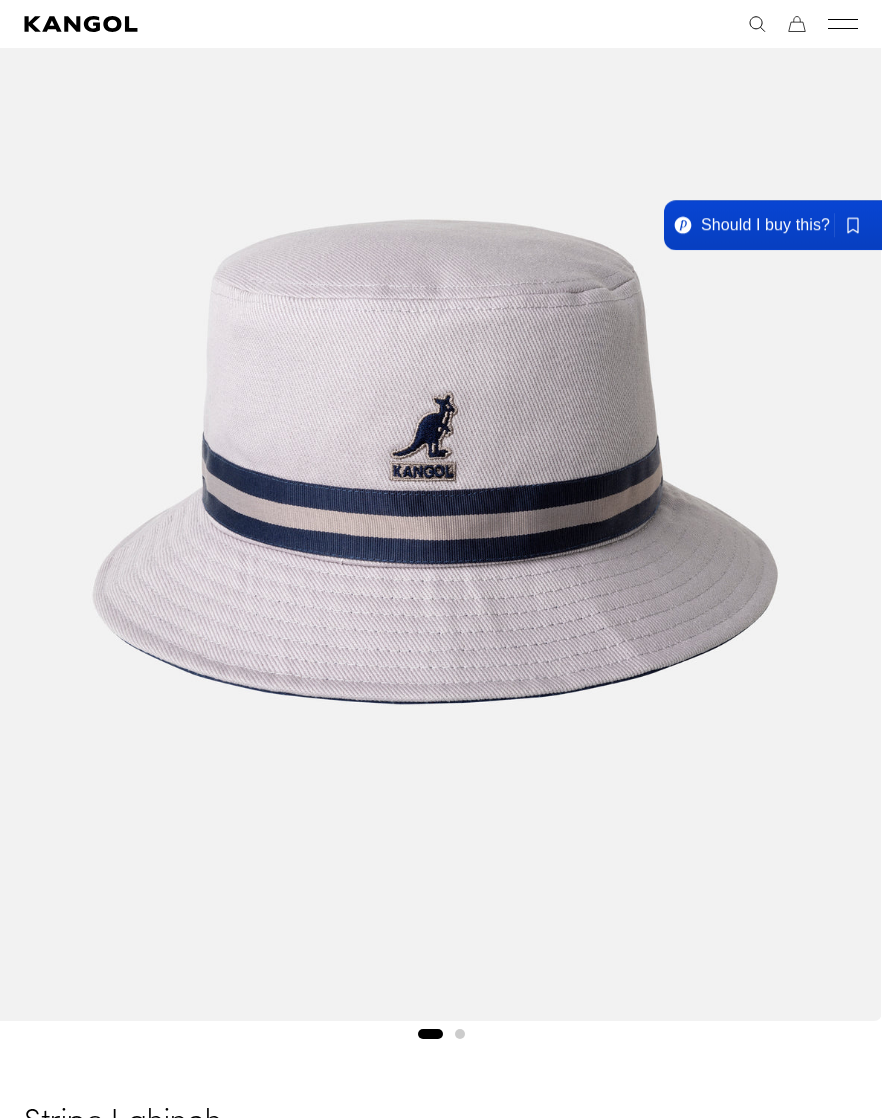 scroll, scrollTop: 173, scrollLeft: 0, axis: vertical 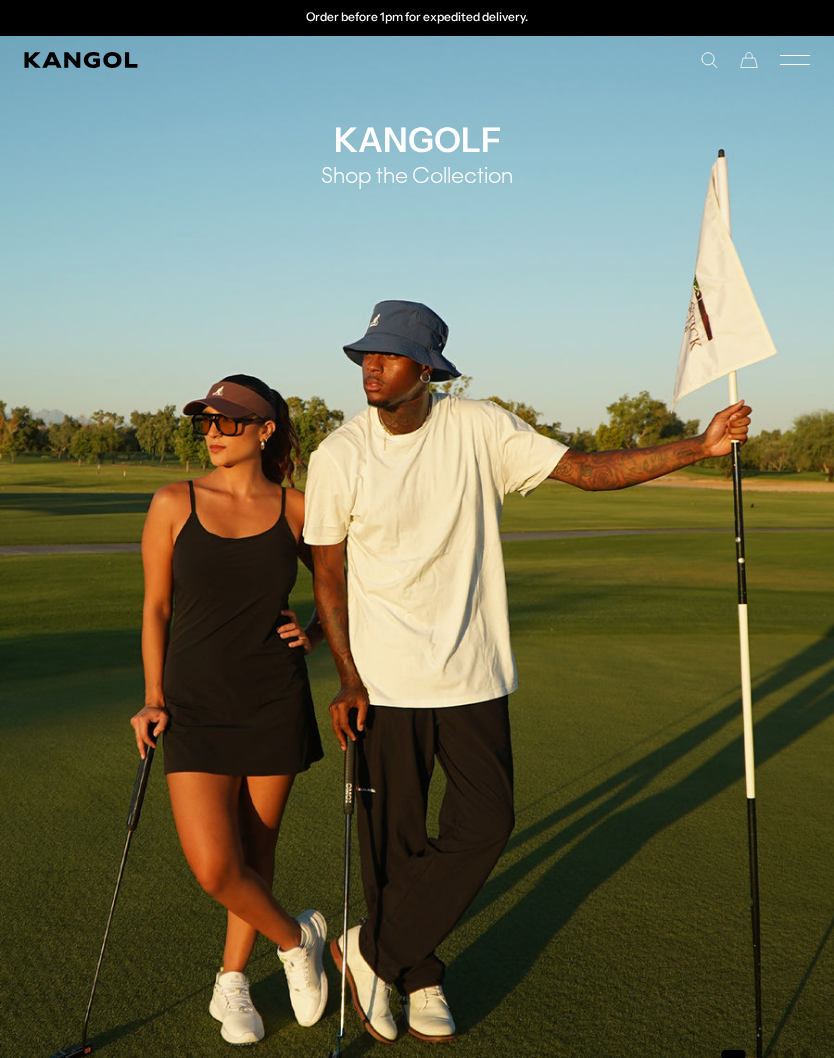 click on "Shop the Collection" at bounding box center (417, 178) 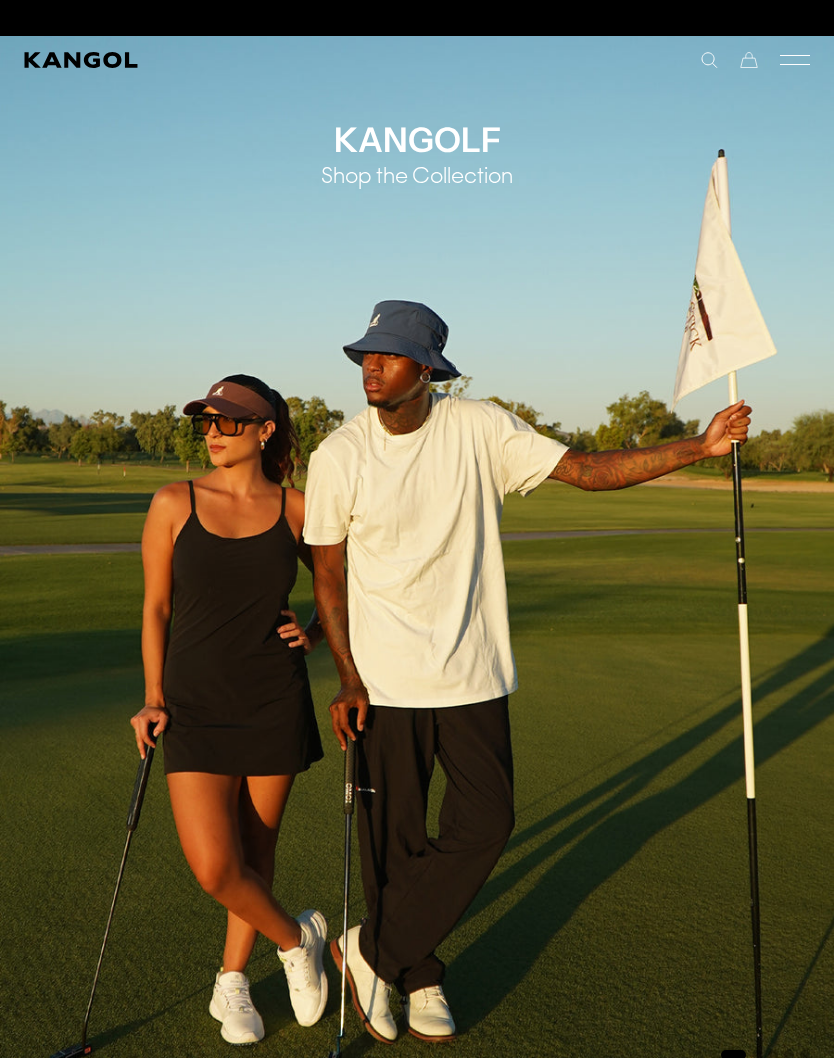 click 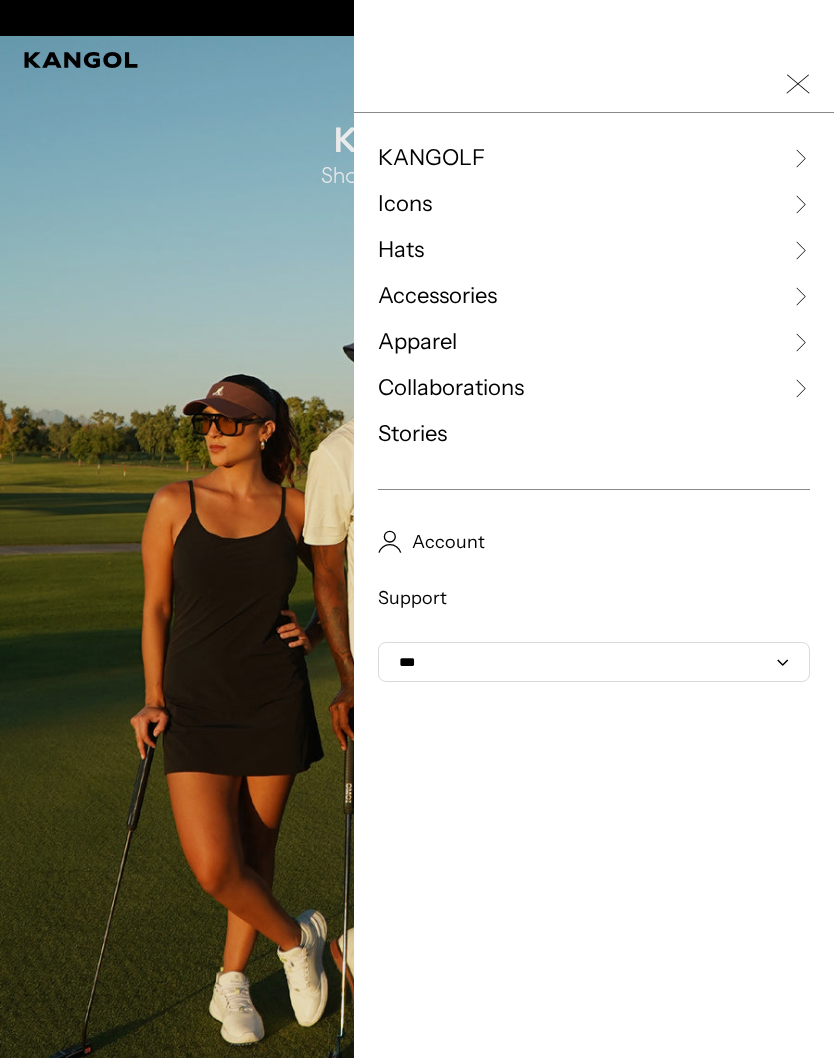 scroll, scrollTop: 0, scrollLeft: 412, axis: horizontal 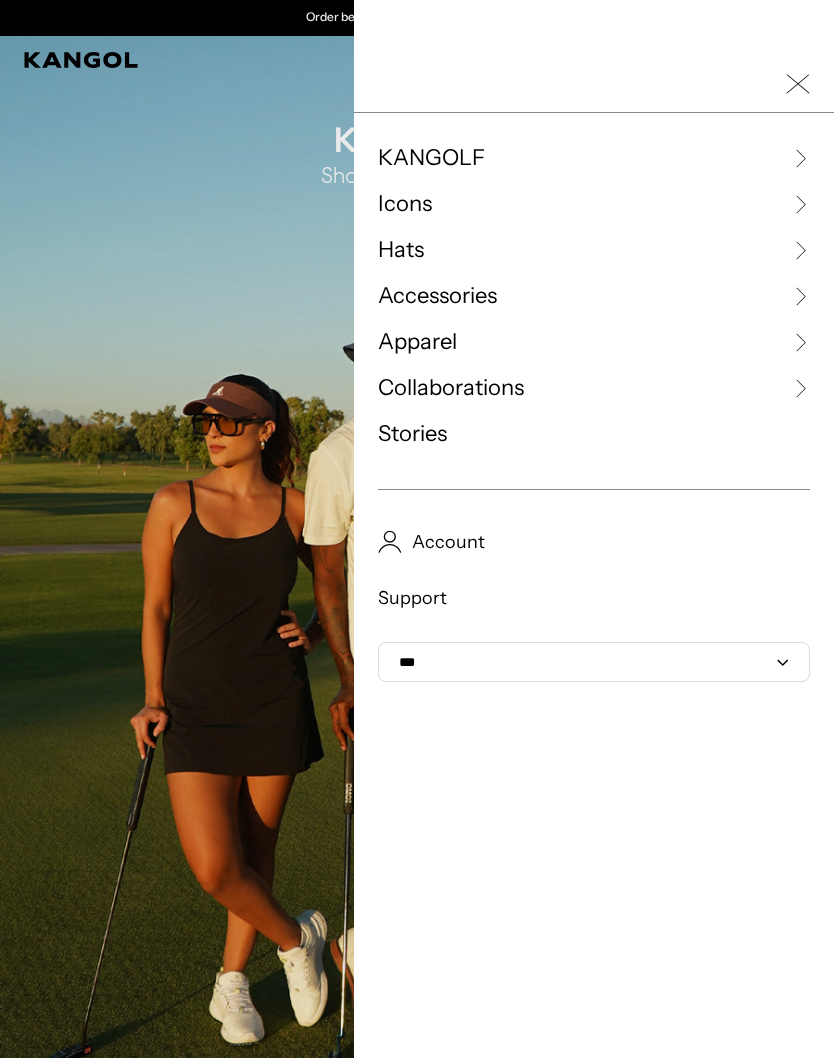 click 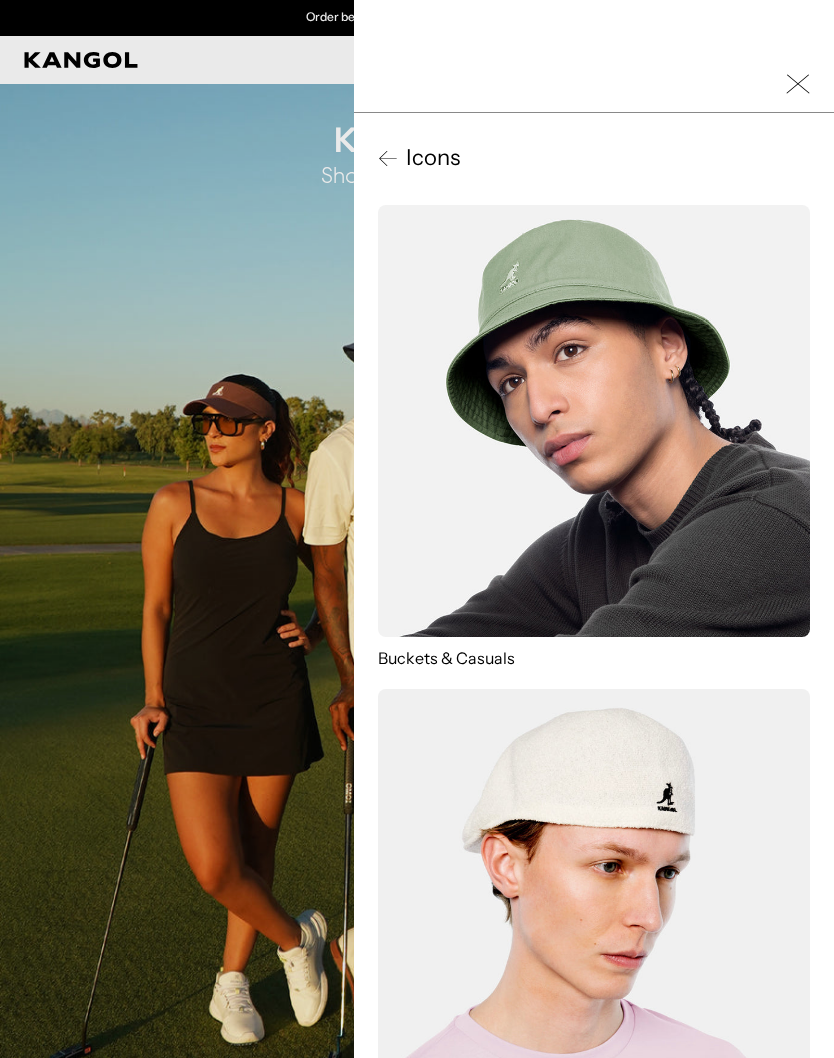 click at bounding box center [594, 421] 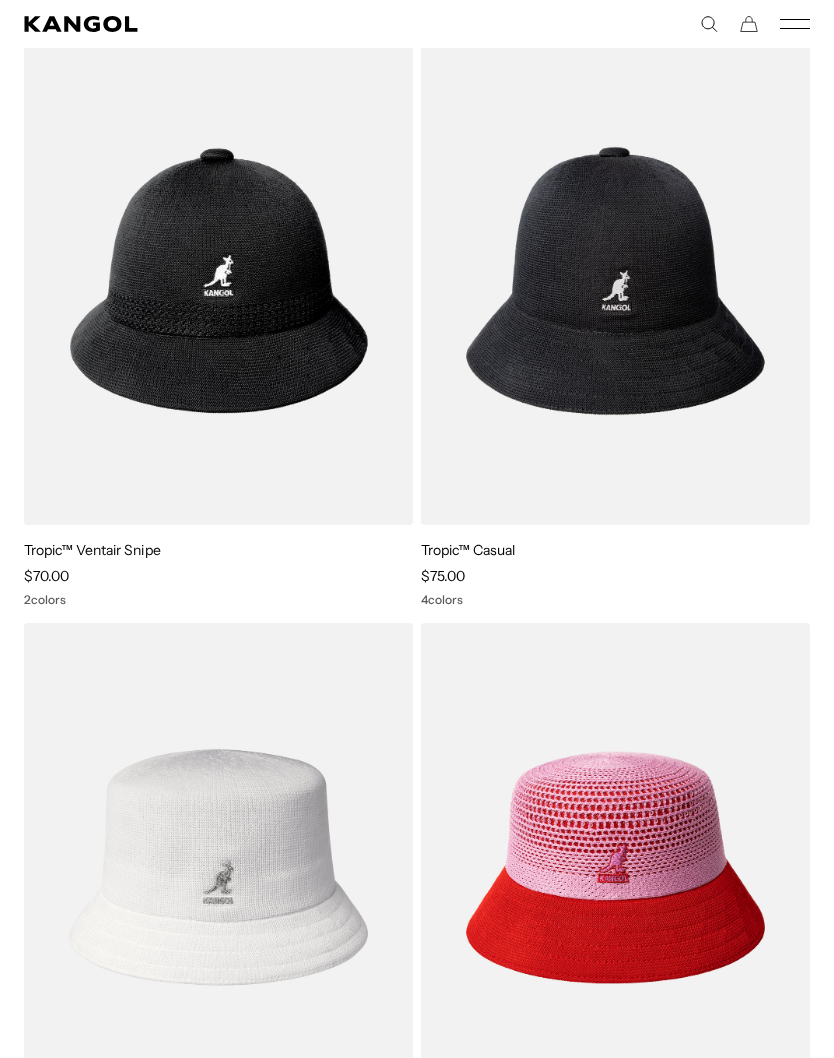scroll, scrollTop: 0, scrollLeft: 0, axis: both 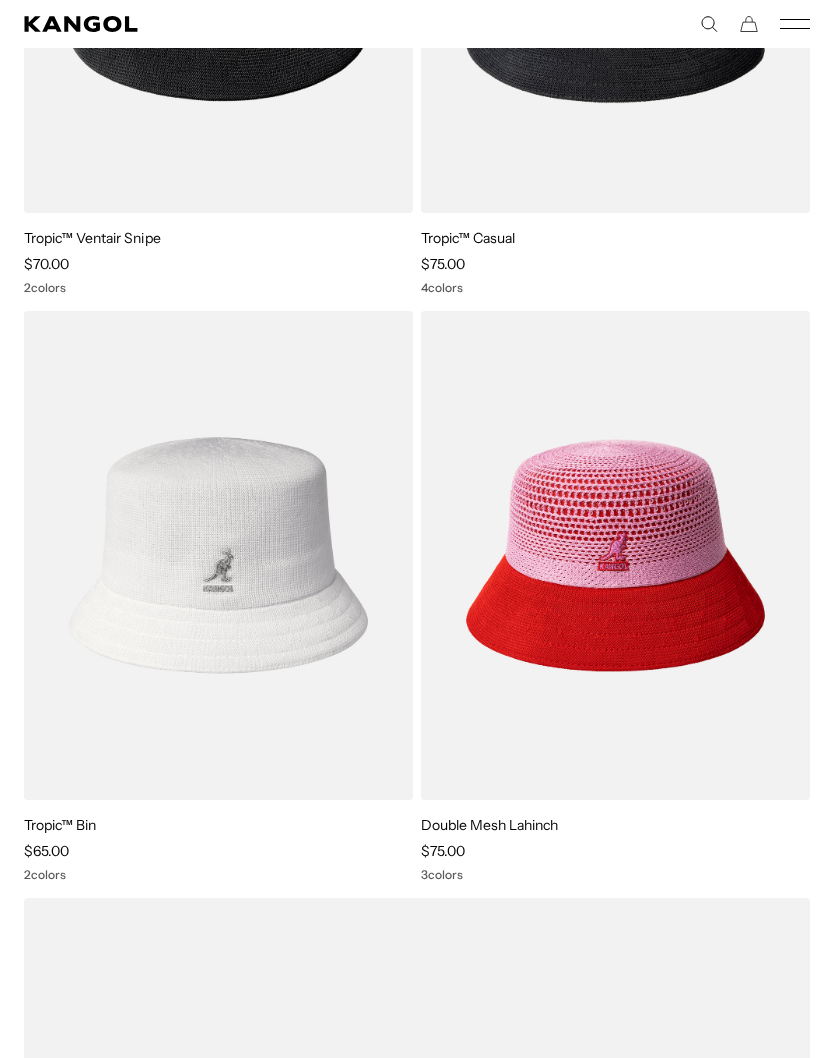 click at bounding box center [0, 0] 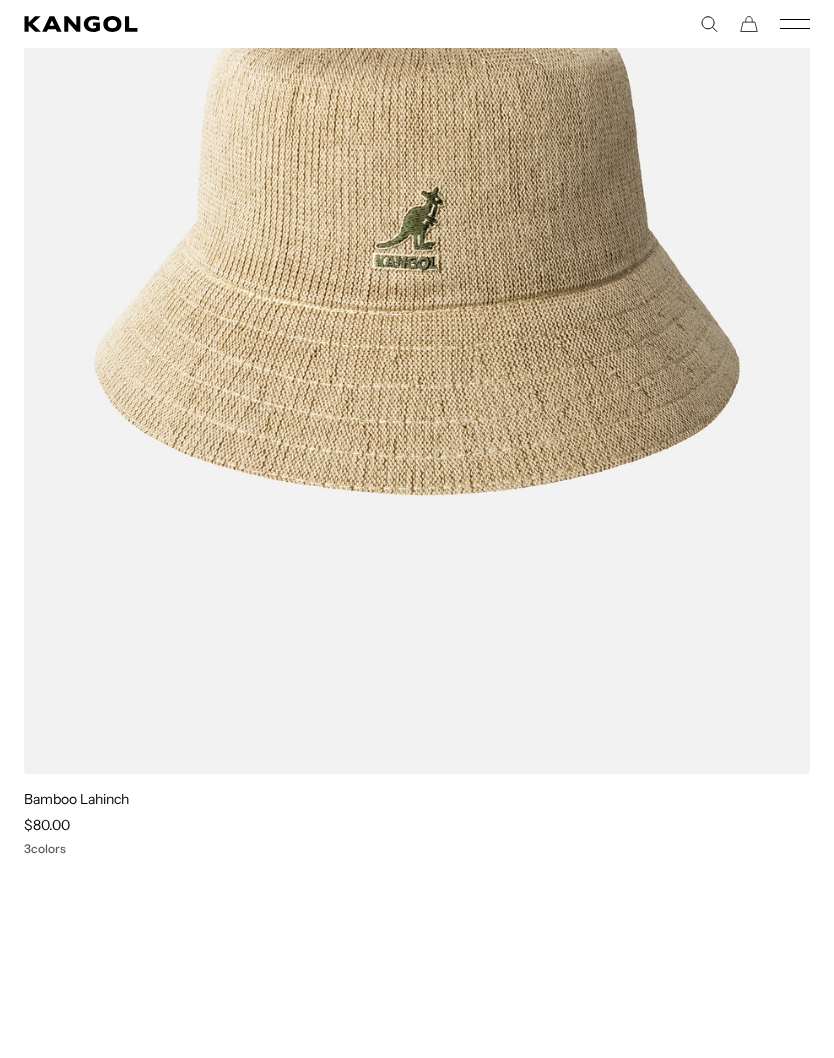 scroll, scrollTop: 1751, scrollLeft: 0, axis: vertical 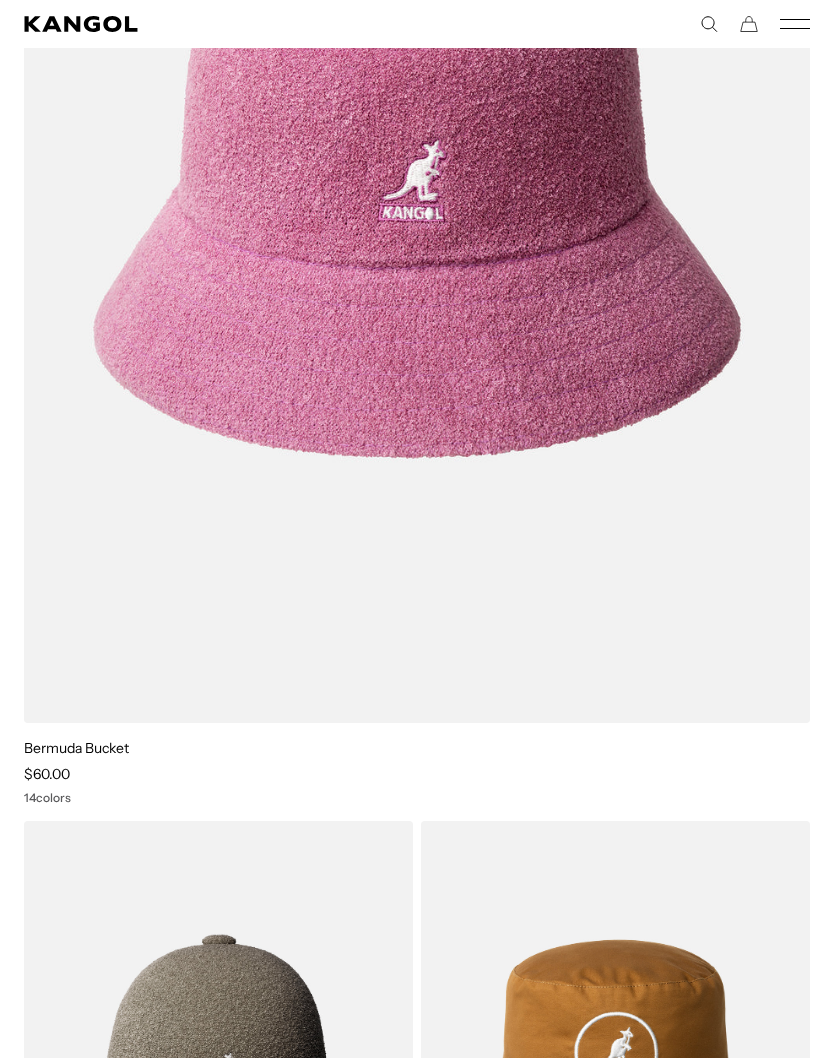 click at bounding box center [0, 0] 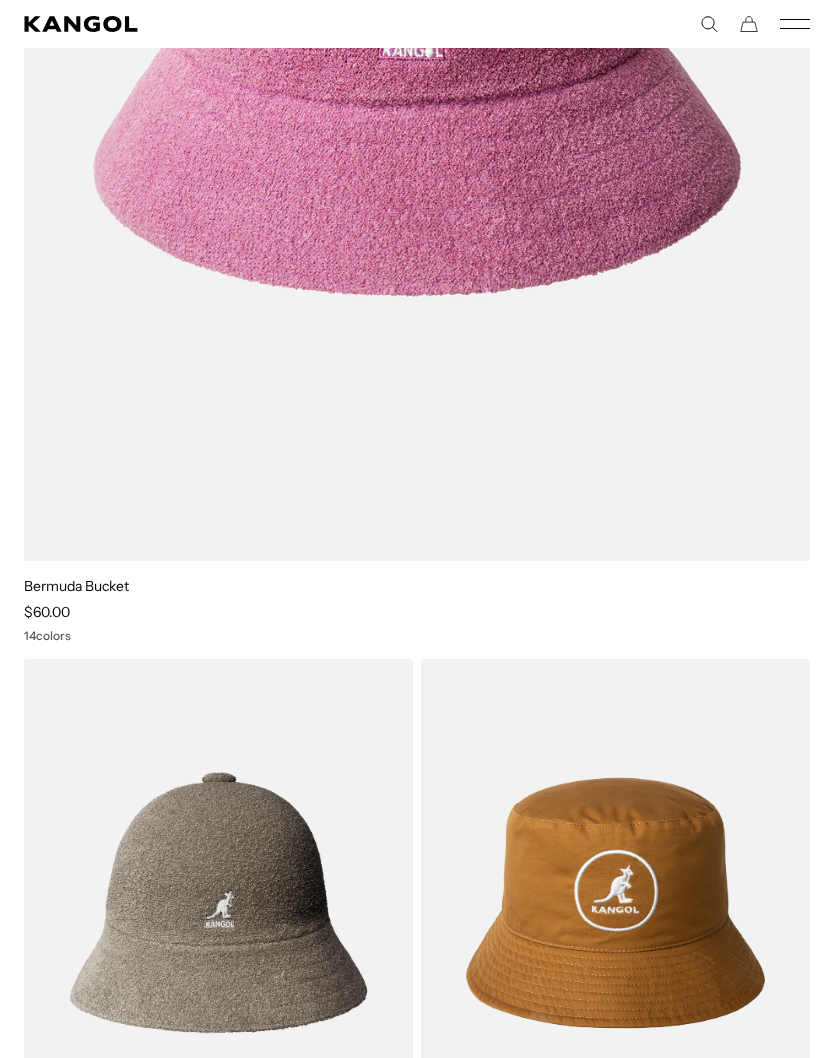 scroll, scrollTop: 4534, scrollLeft: 0, axis: vertical 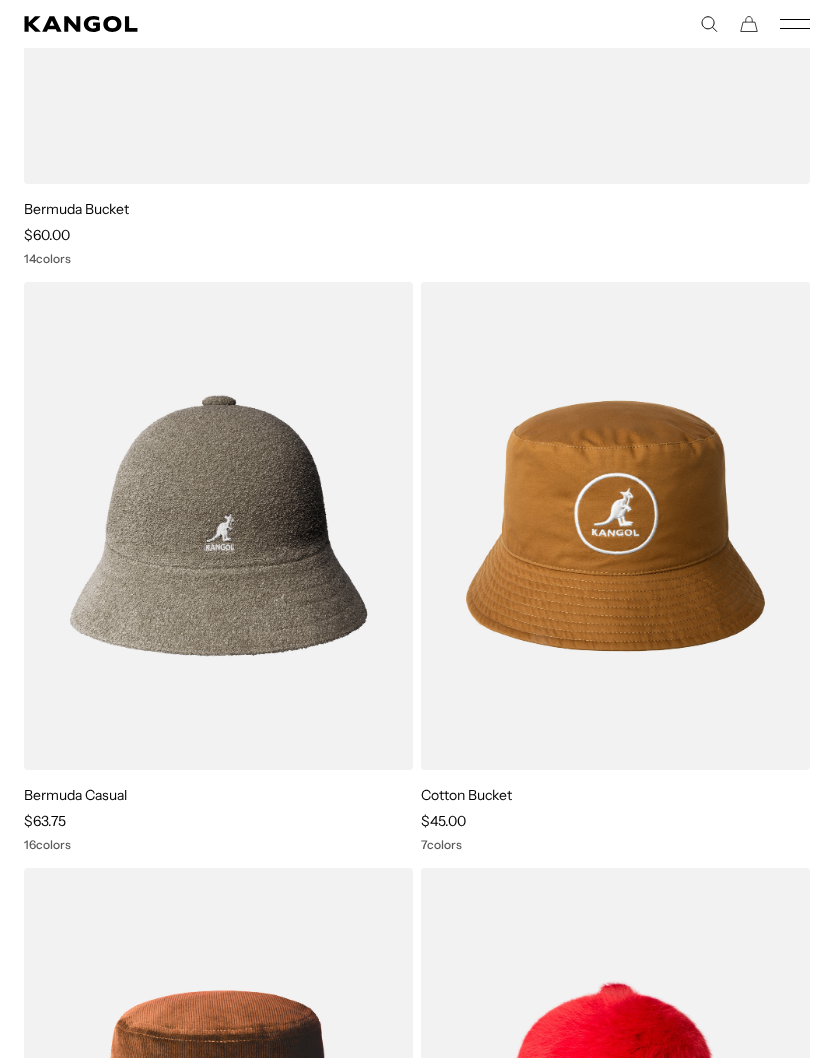 click at bounding box center [0, 0] 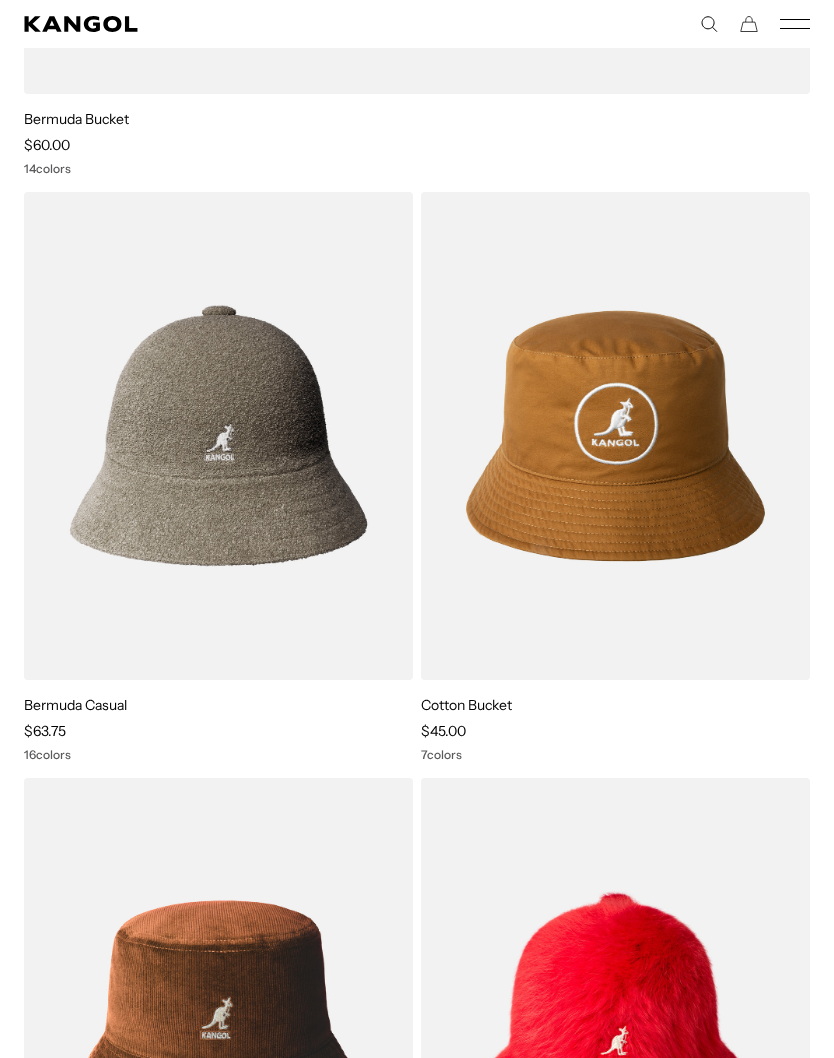 scroll, scrollTop: 0, scrollLeft: 0, axis: both 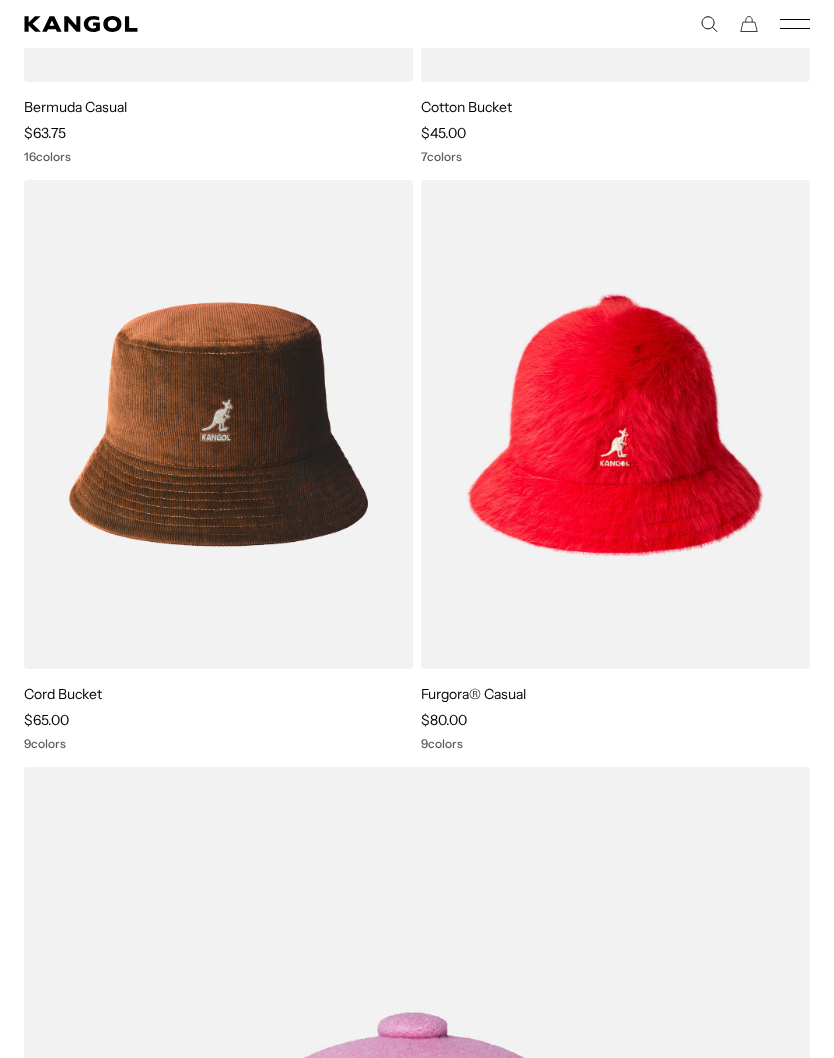 click at bounding box center (0, 0) 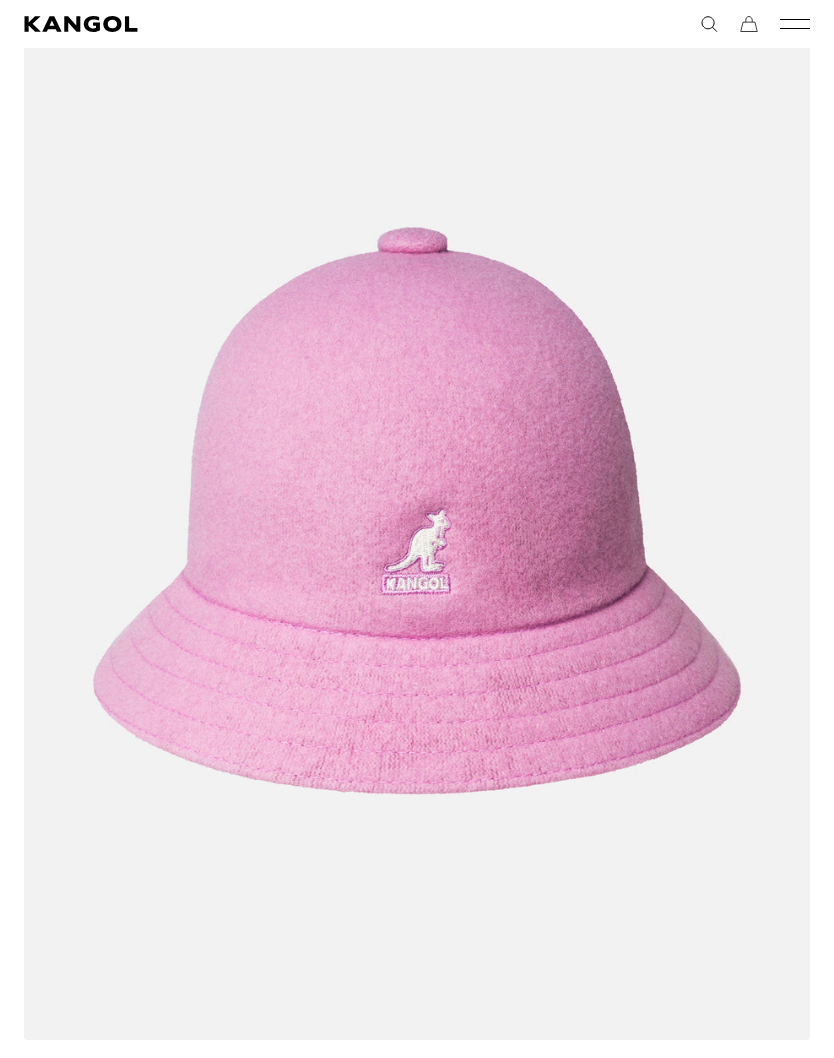 scroll, scrollTop: 6192, scrollLeft: 0, axis: vertical 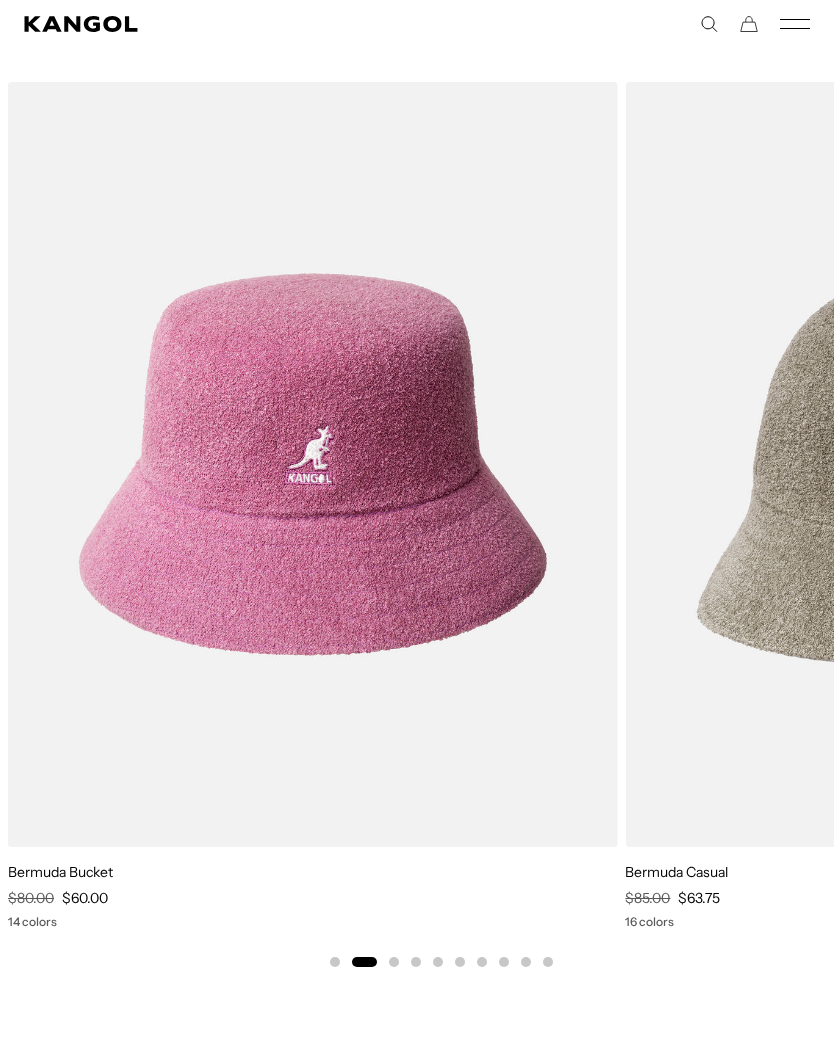 click at bounding box center [0, 0] 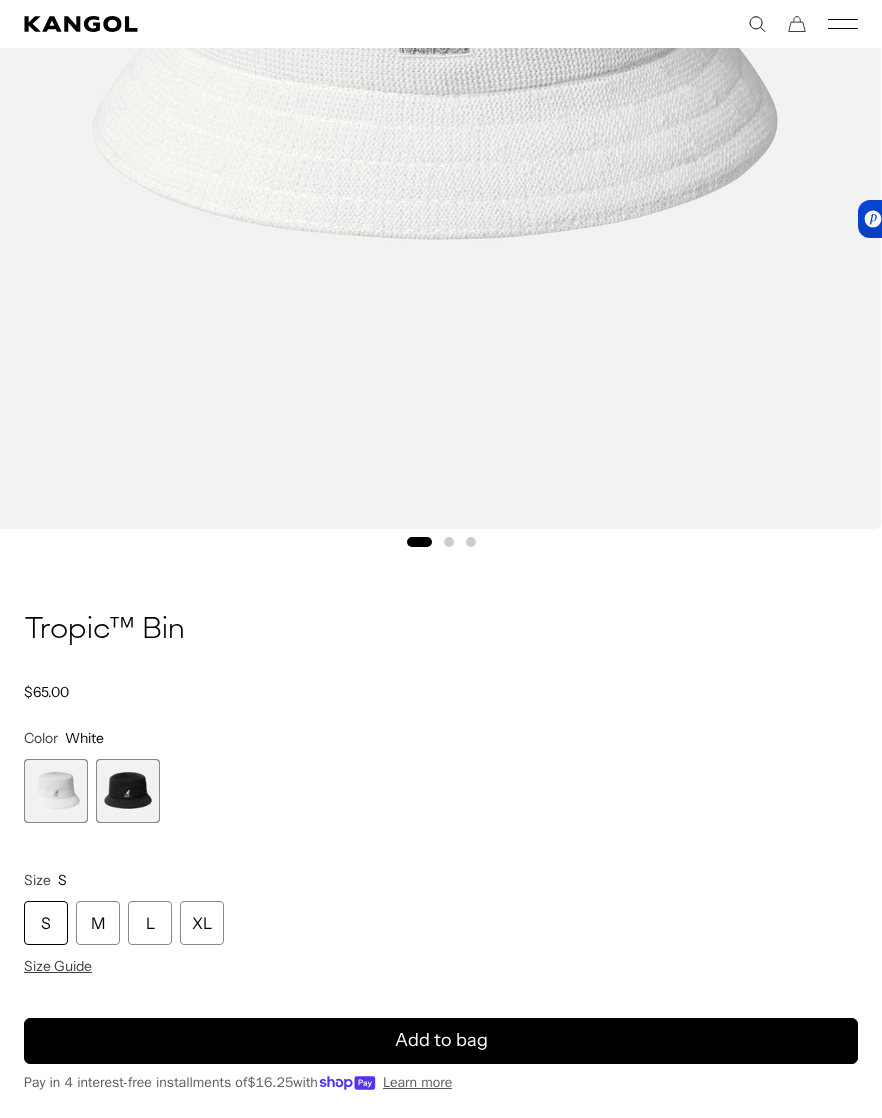 scroll, scrollTop: 817, scrollLeft: 0, axis: vertical 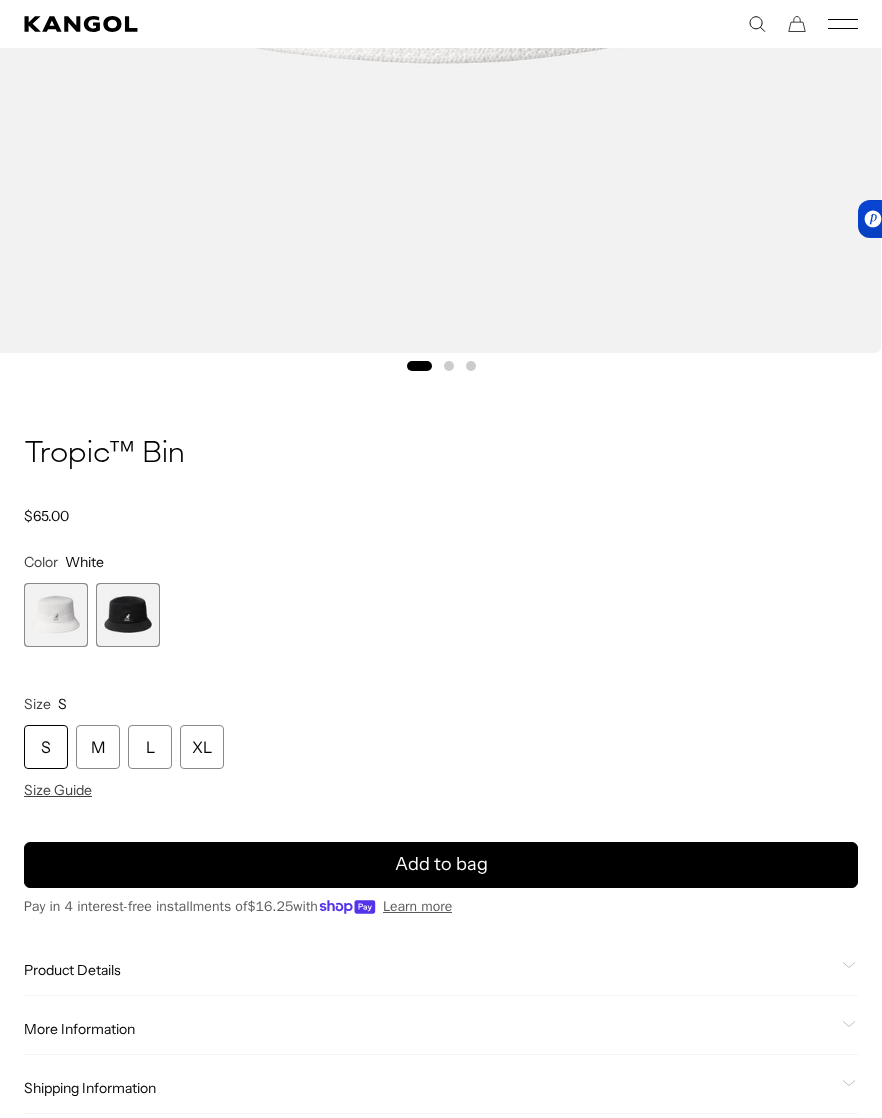 click on "Home
/
All Products
/
Tropic™ Bin
Tropic™ Bin
Regular price
$65.00
Regular price
Sale price
$65.00
Color
White
Previous
Next
White
Variant sold out or unavailable
Black
Variant sold out or unavailable" at bounding box center (441, 774) 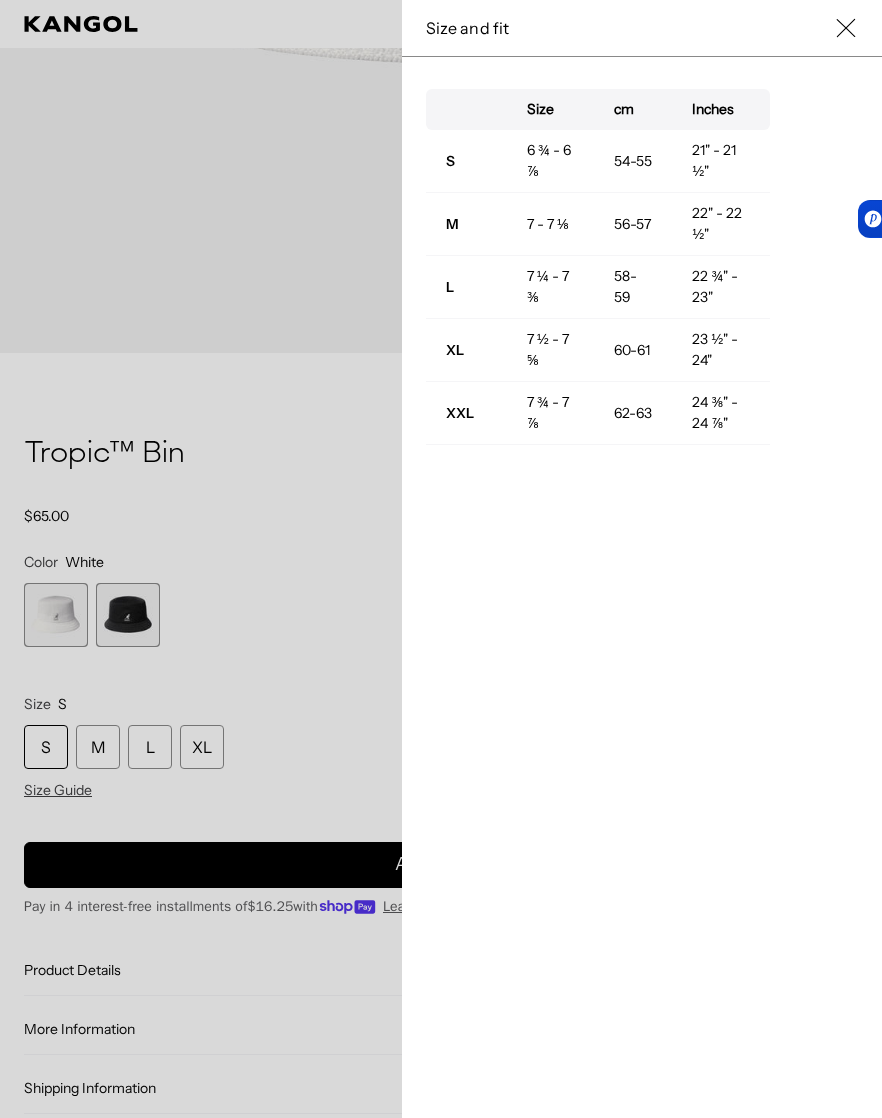 scroll, scrollTop: 0, scrollLeft: 412, axis: horizontal 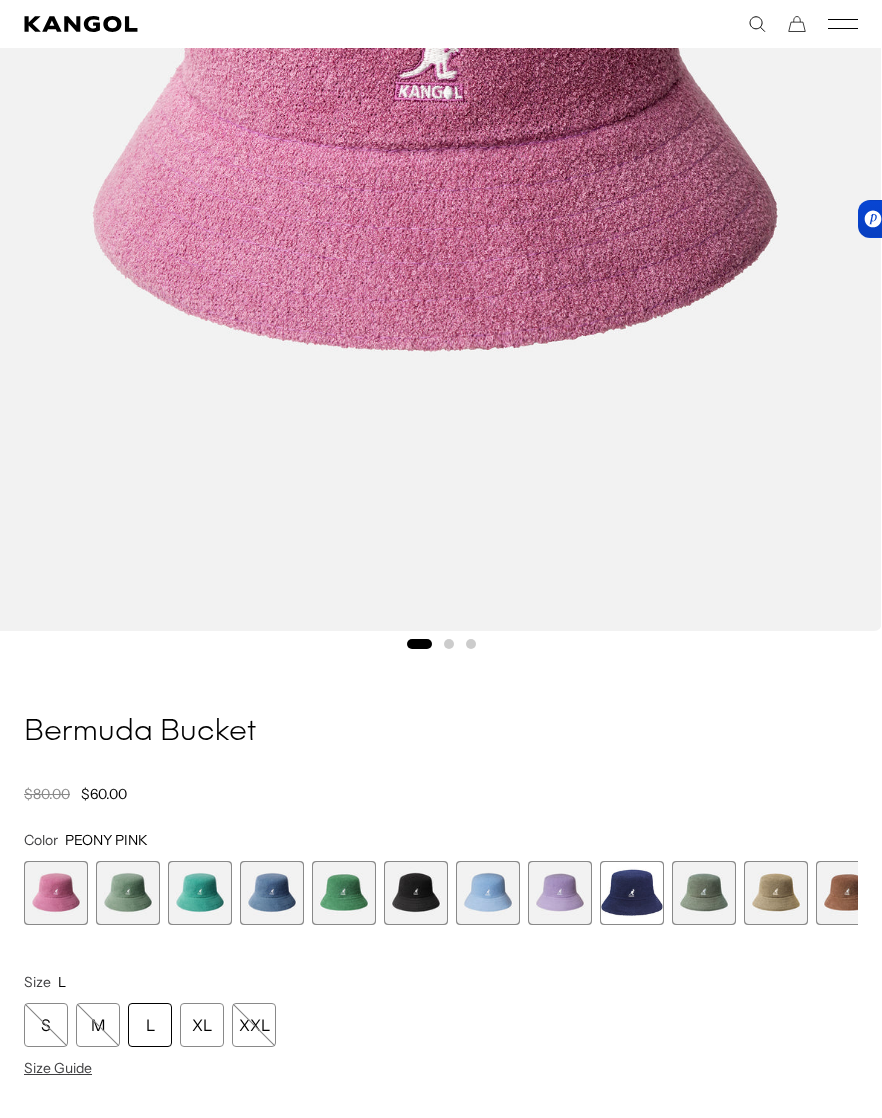 click at bounding box center (128, 893) 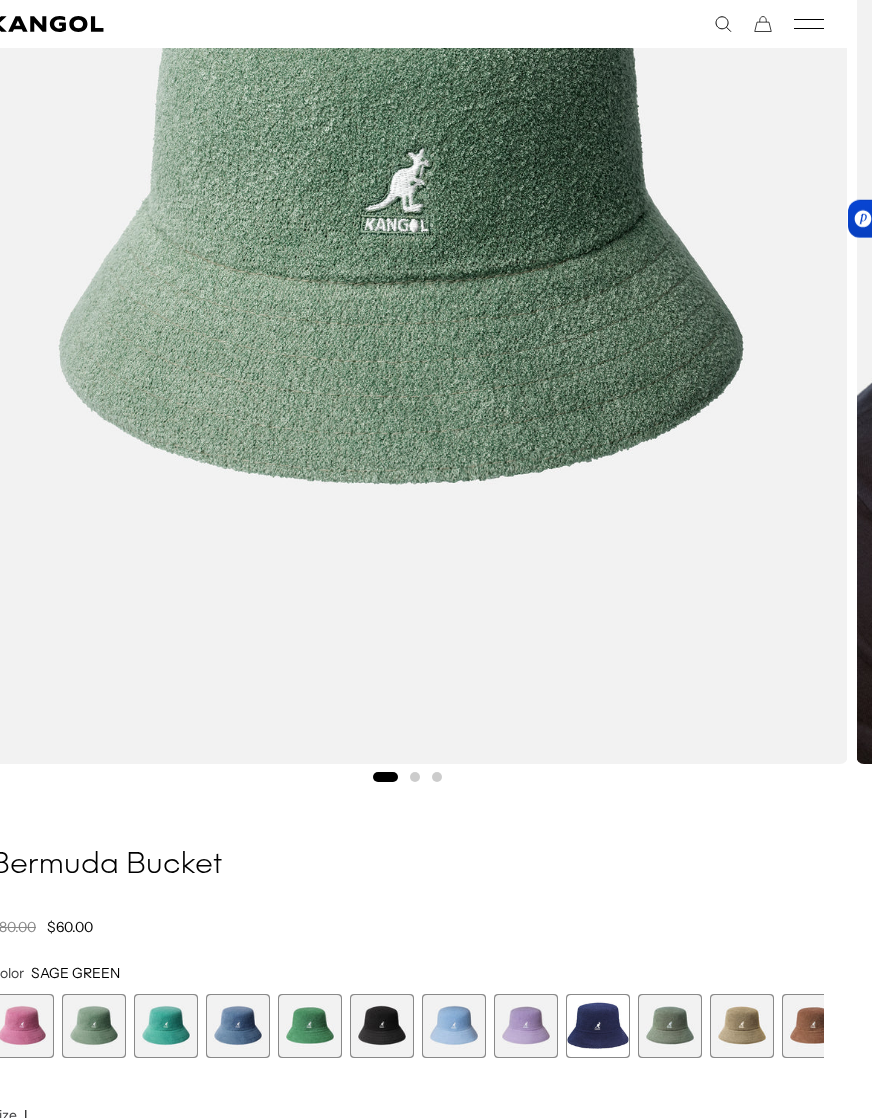 scroll, scrollTop: 337, scrollLeft: 24, axis: both 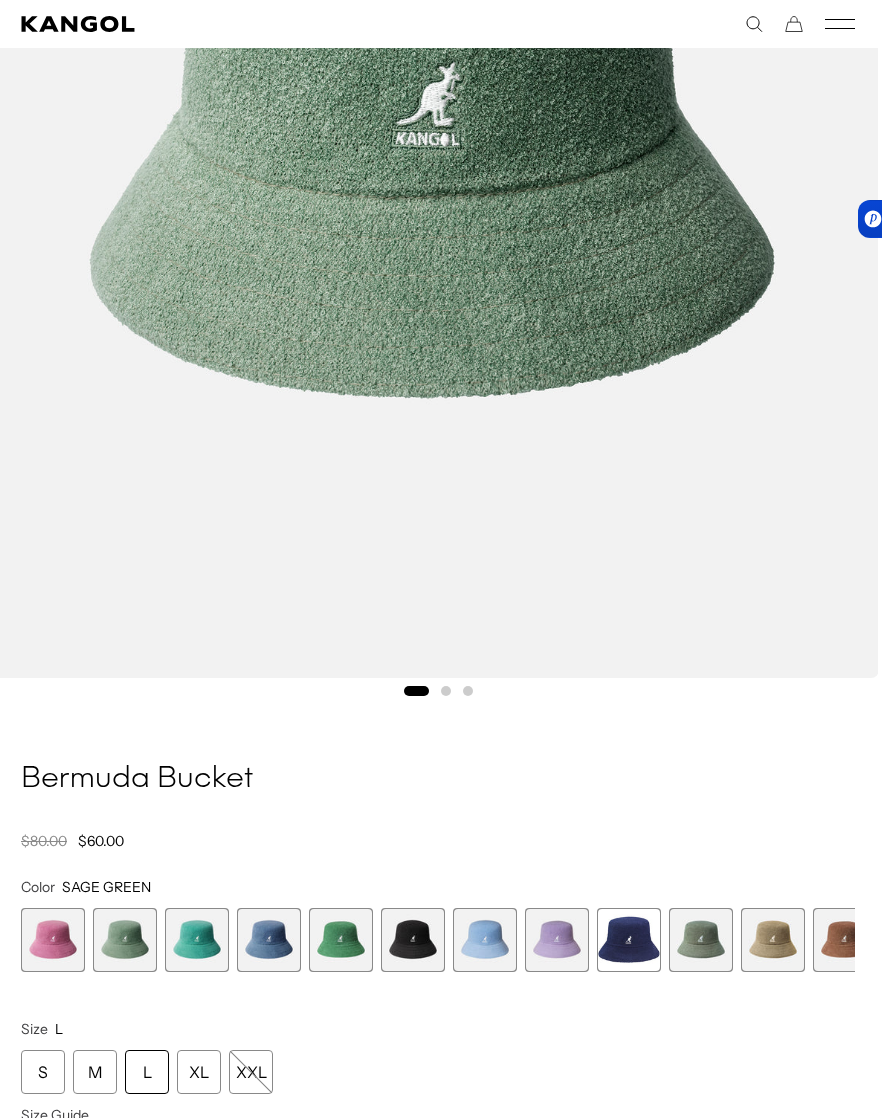 click at bounding box center [629, 940] 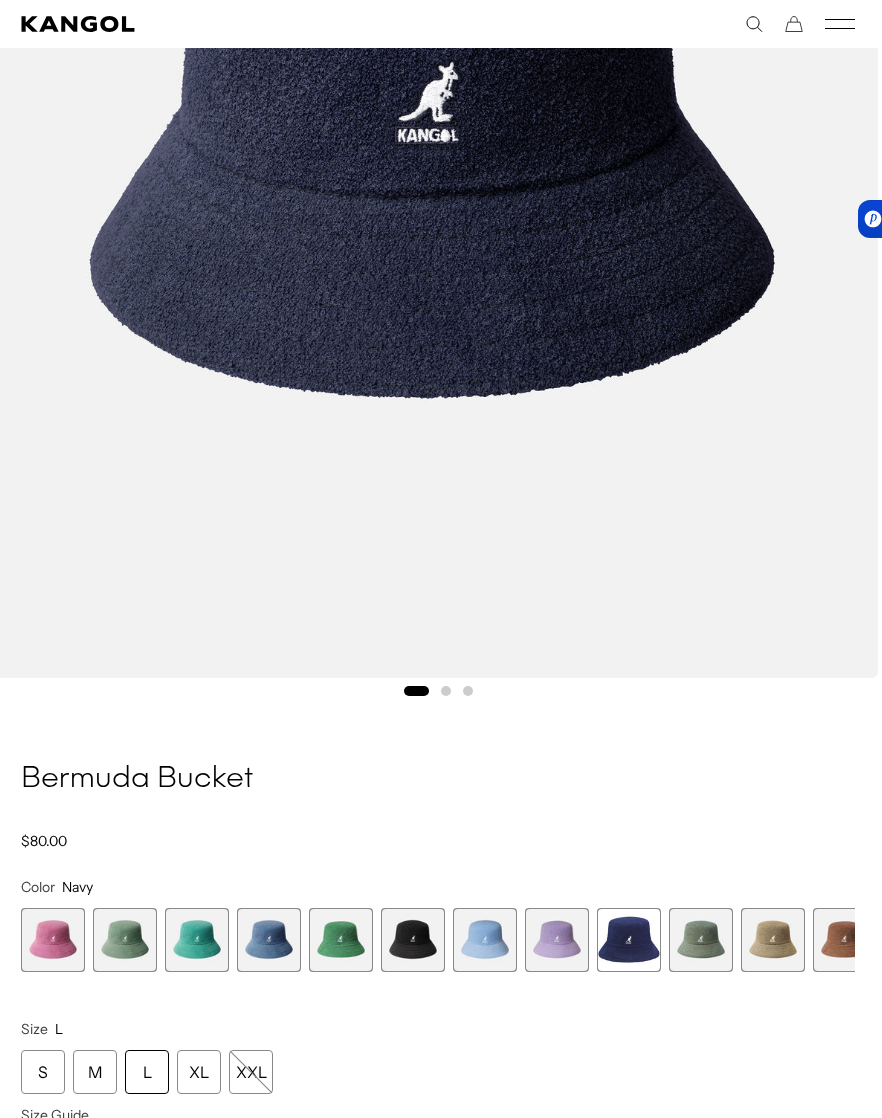 scroll, scrollTop: 0, scrollLeft: 412, axis: horizontal 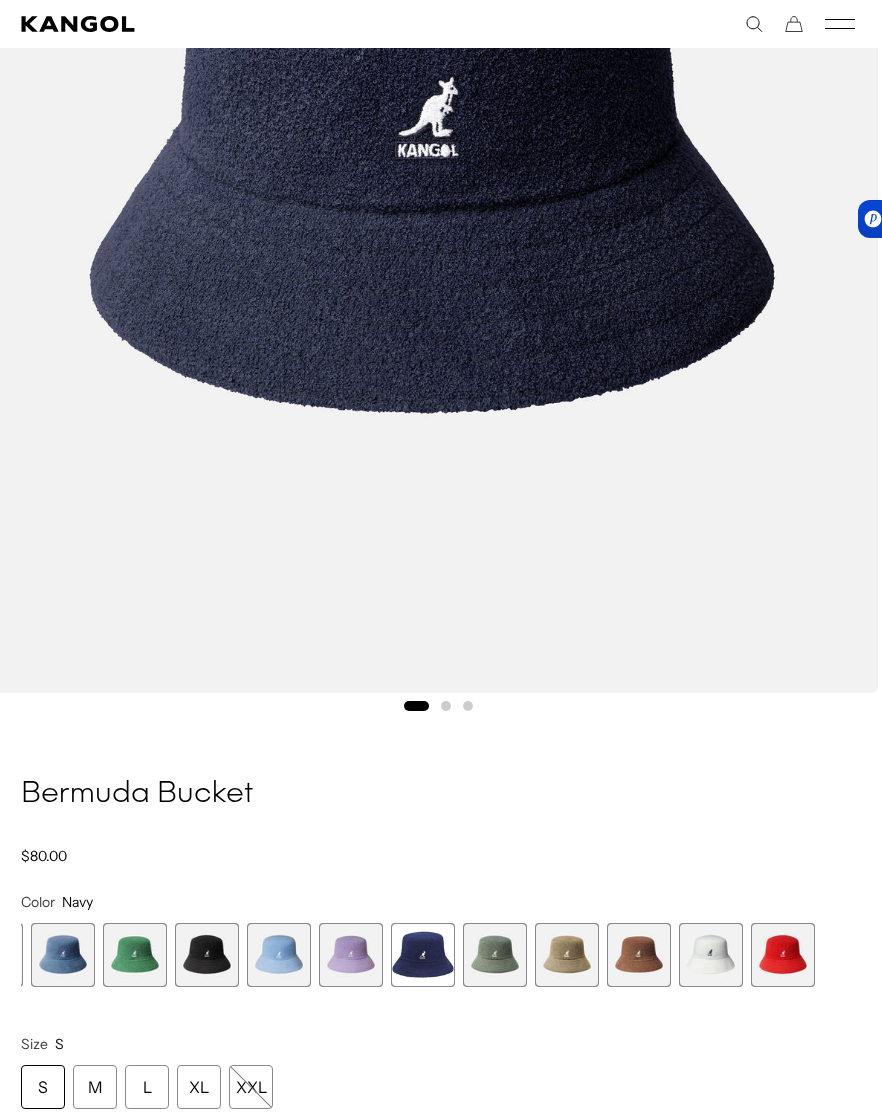 click at bounding box center (279, 955) 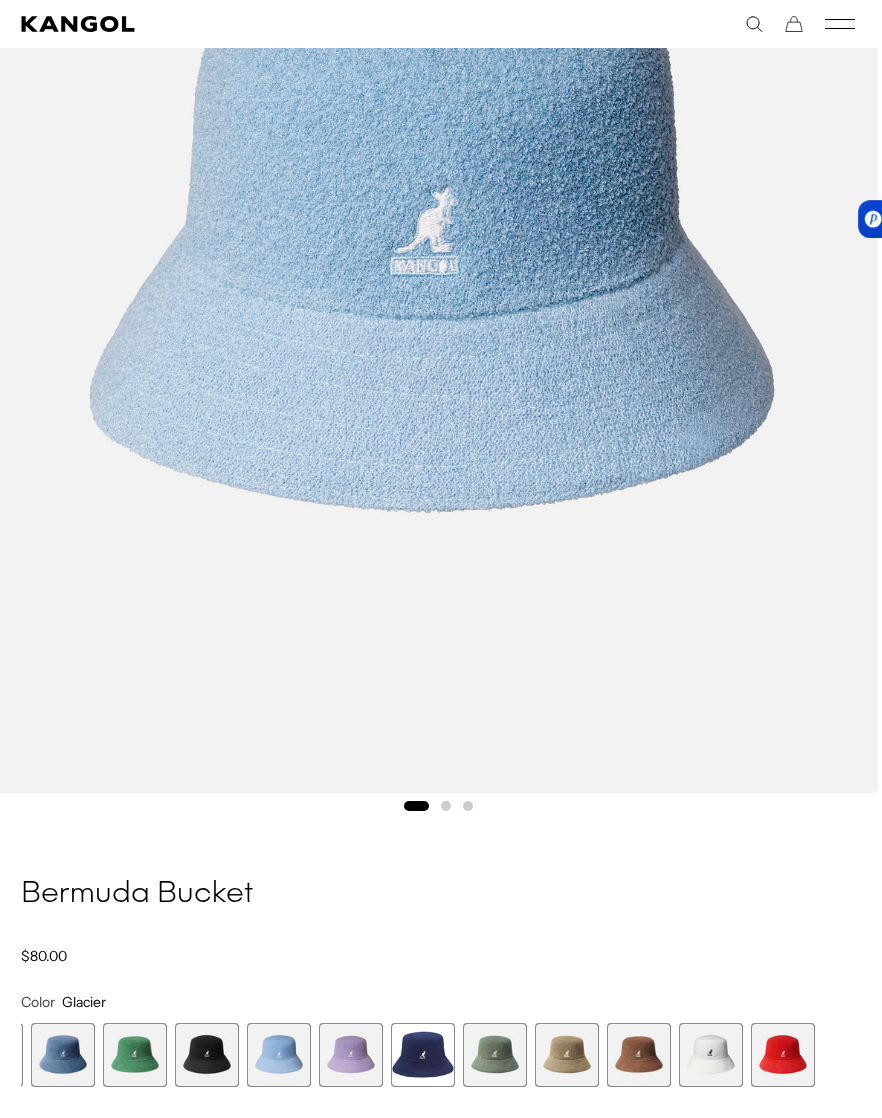 scroll, scrollTop: 632, scrollLeft: 3, axis: both 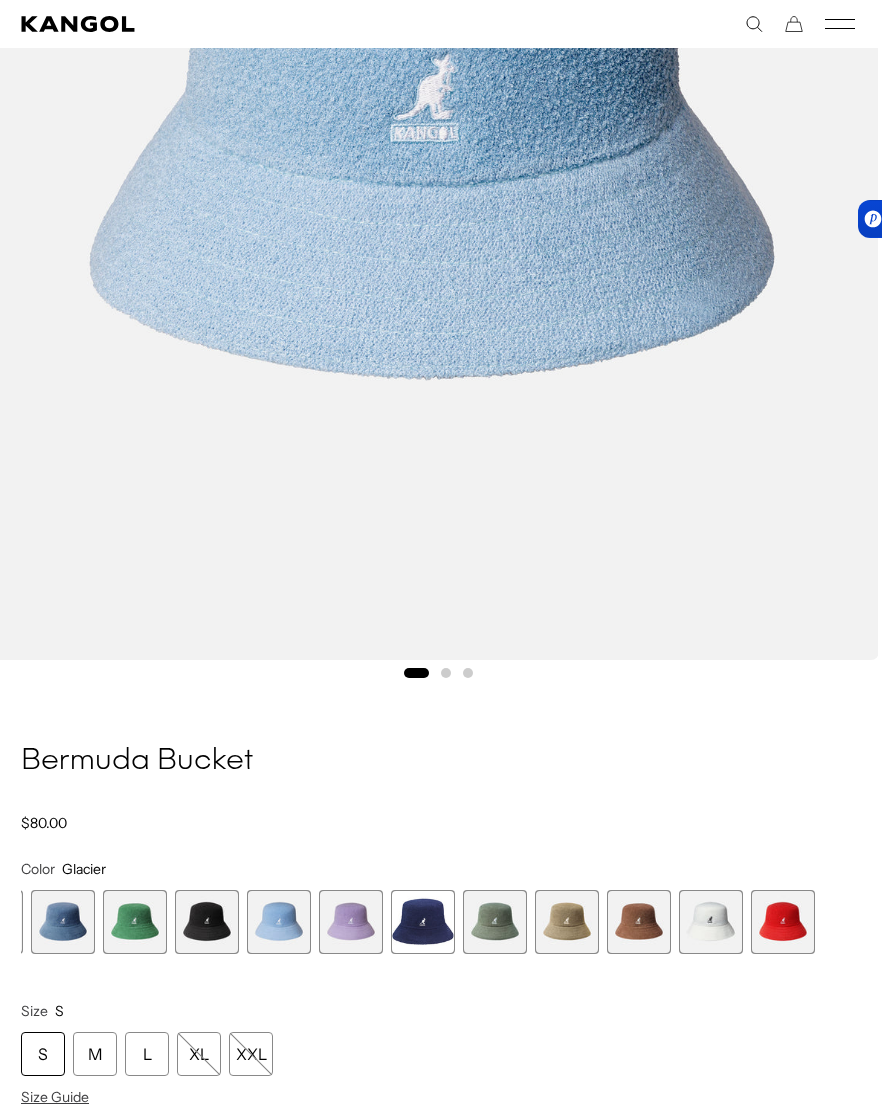 click at bounding box center [207, 922] 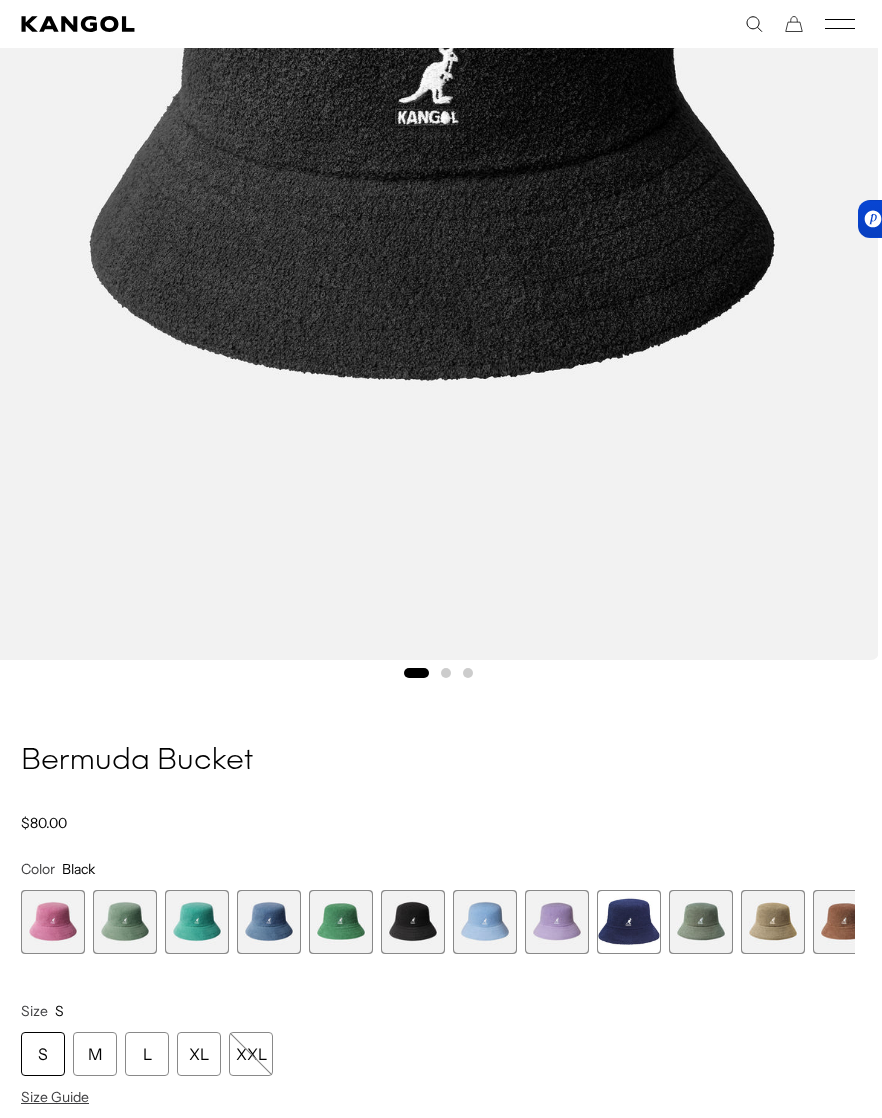 scroll, scrollTop: 0, scrollLeft: 412, axis: horizontal 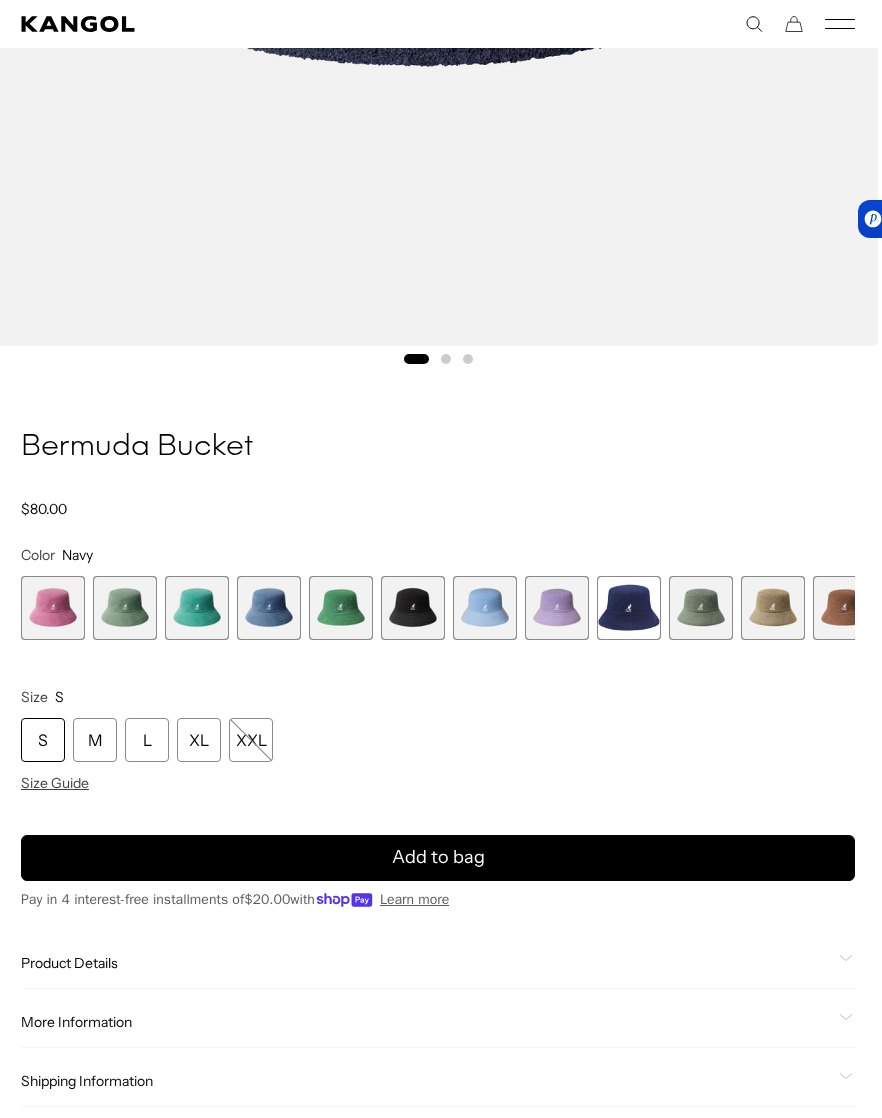 click on "S" at bounding box center (43, 740) 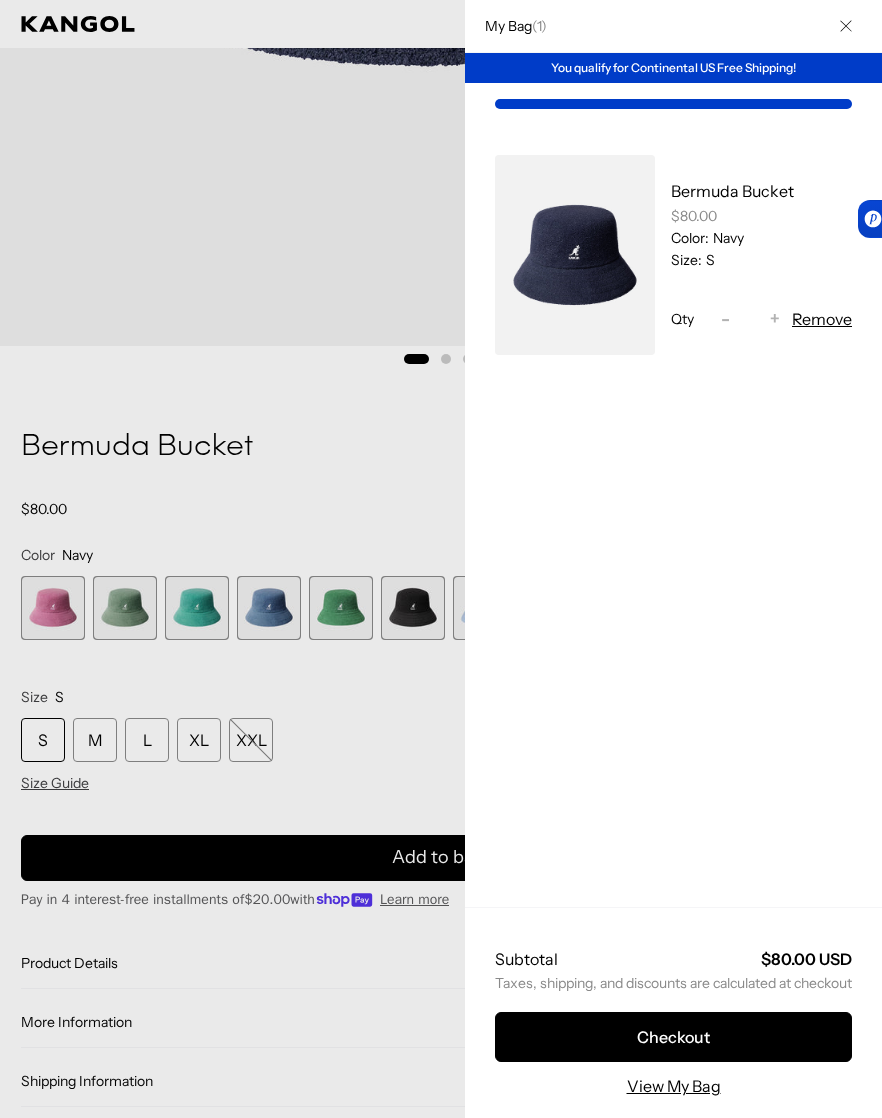 click at bounding box center [441, 559] 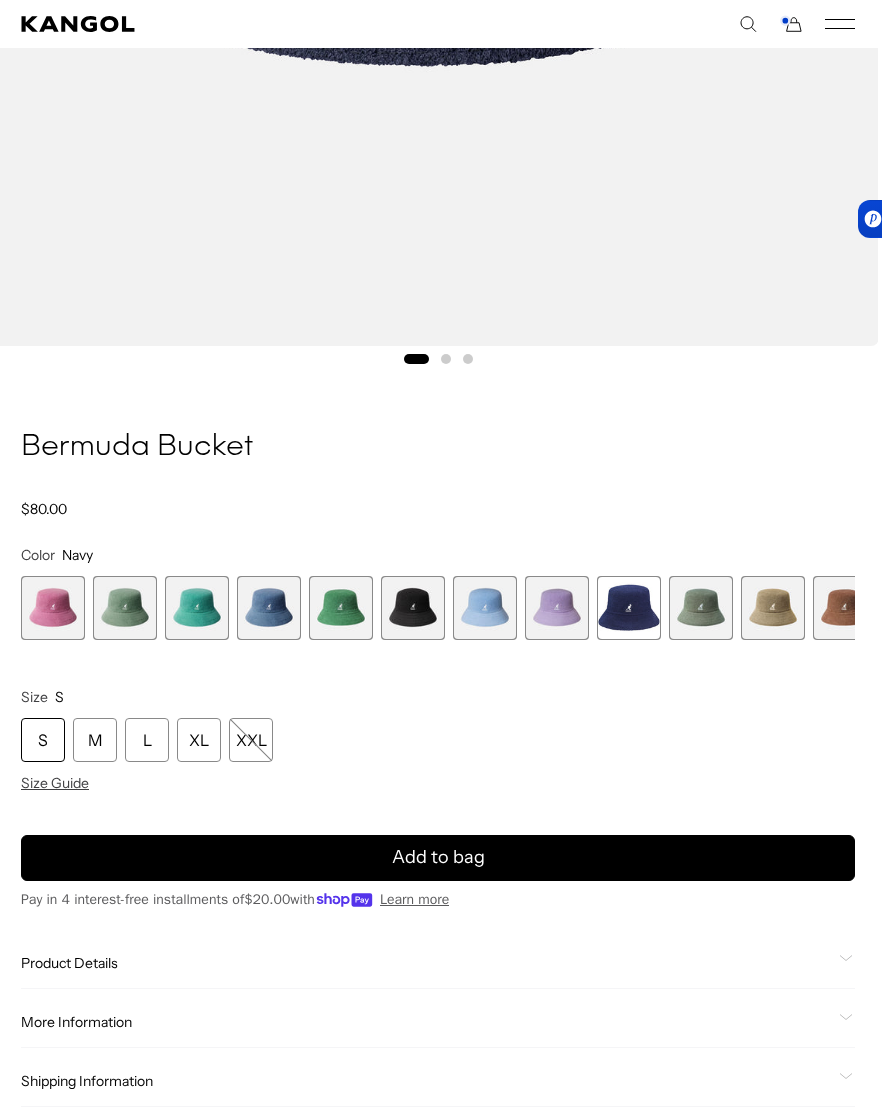 scroll, scrollTop: 0, scrollLeft: 0, axis: both 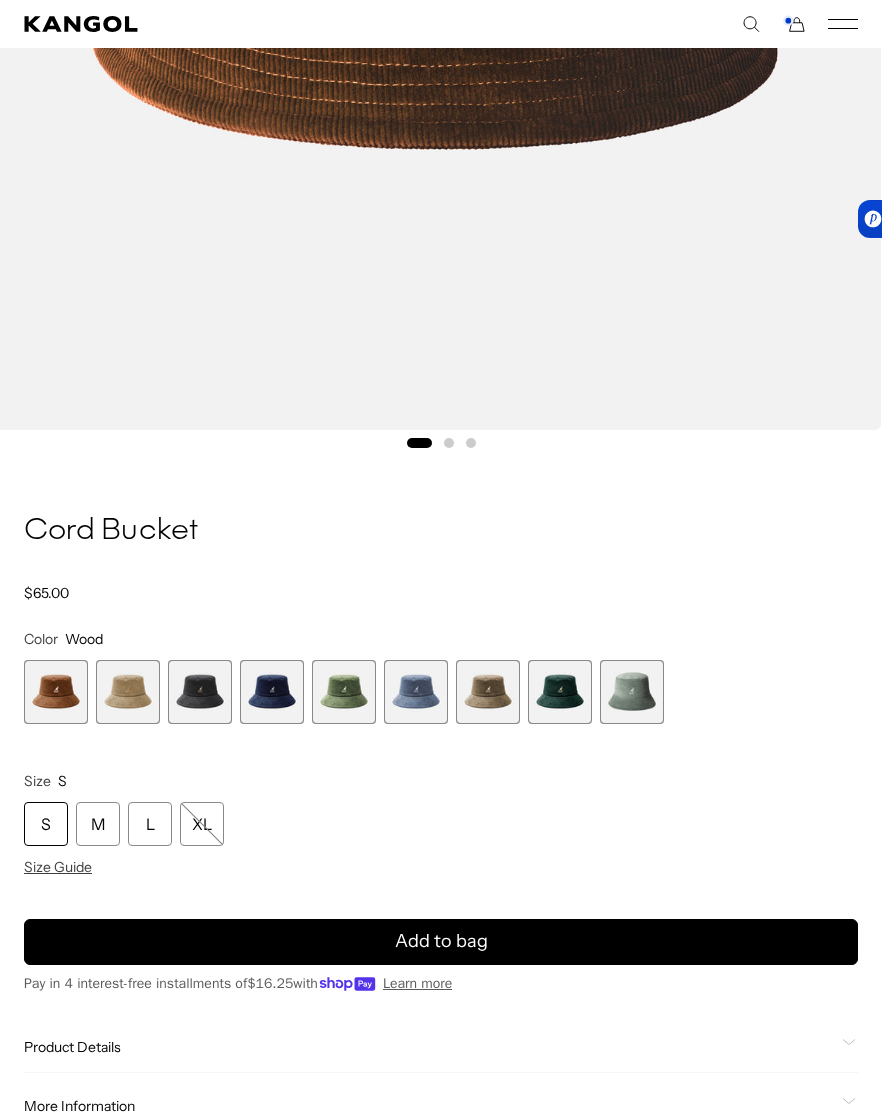 click at bounding box center (128, 692) 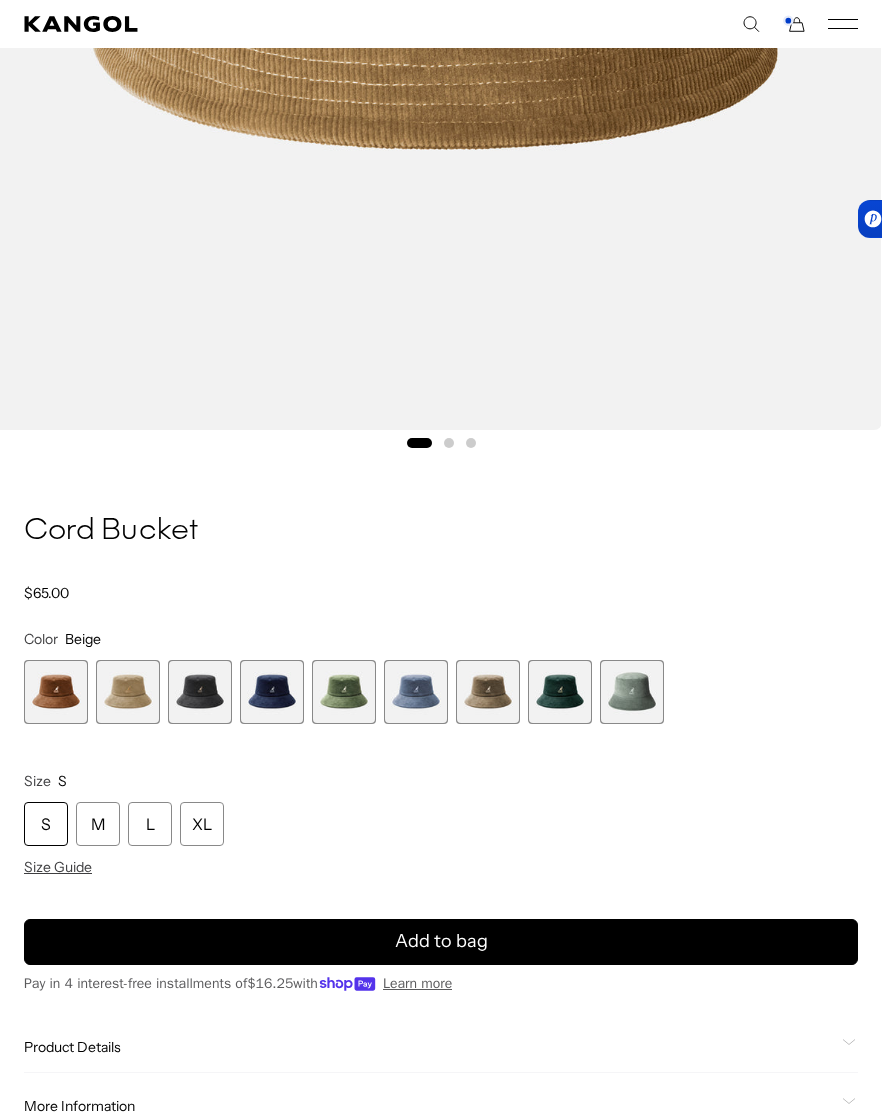 scroll, scrollTop: 0, scrollLeft: 0, axis: both 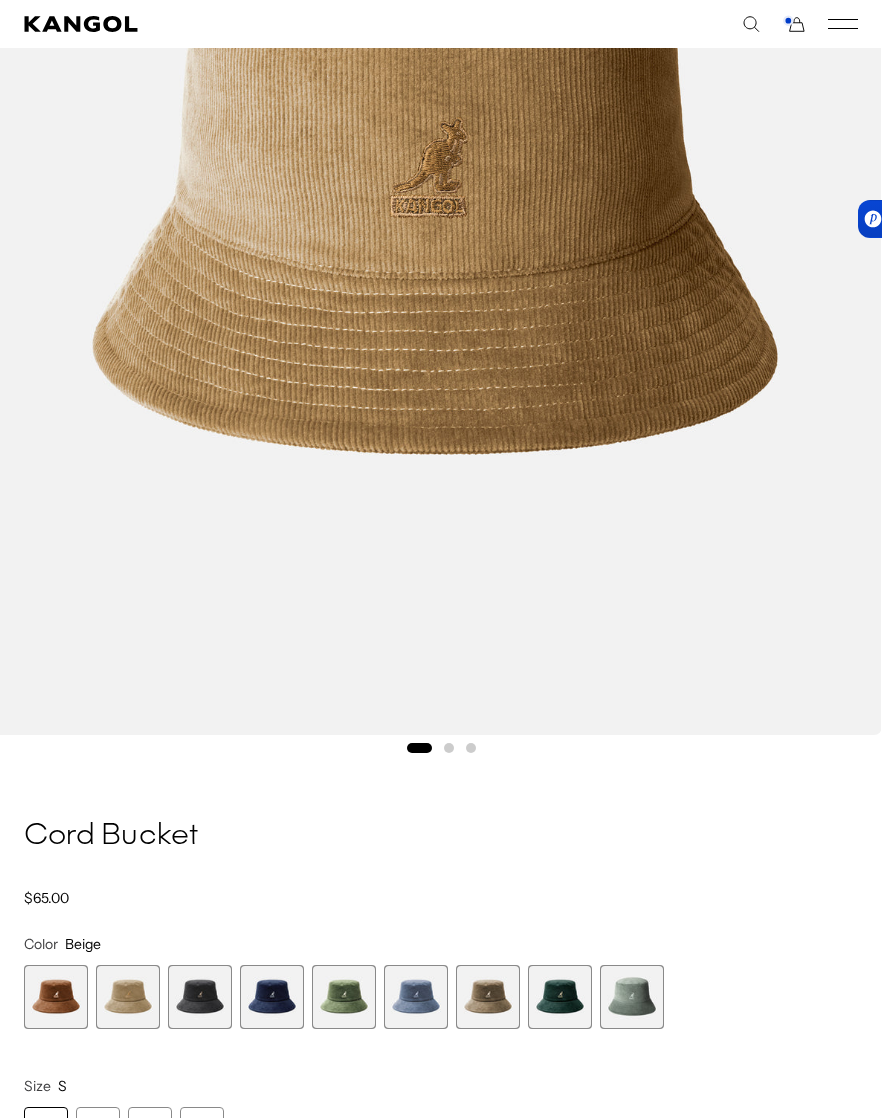 click at bounding box center [272, 997] 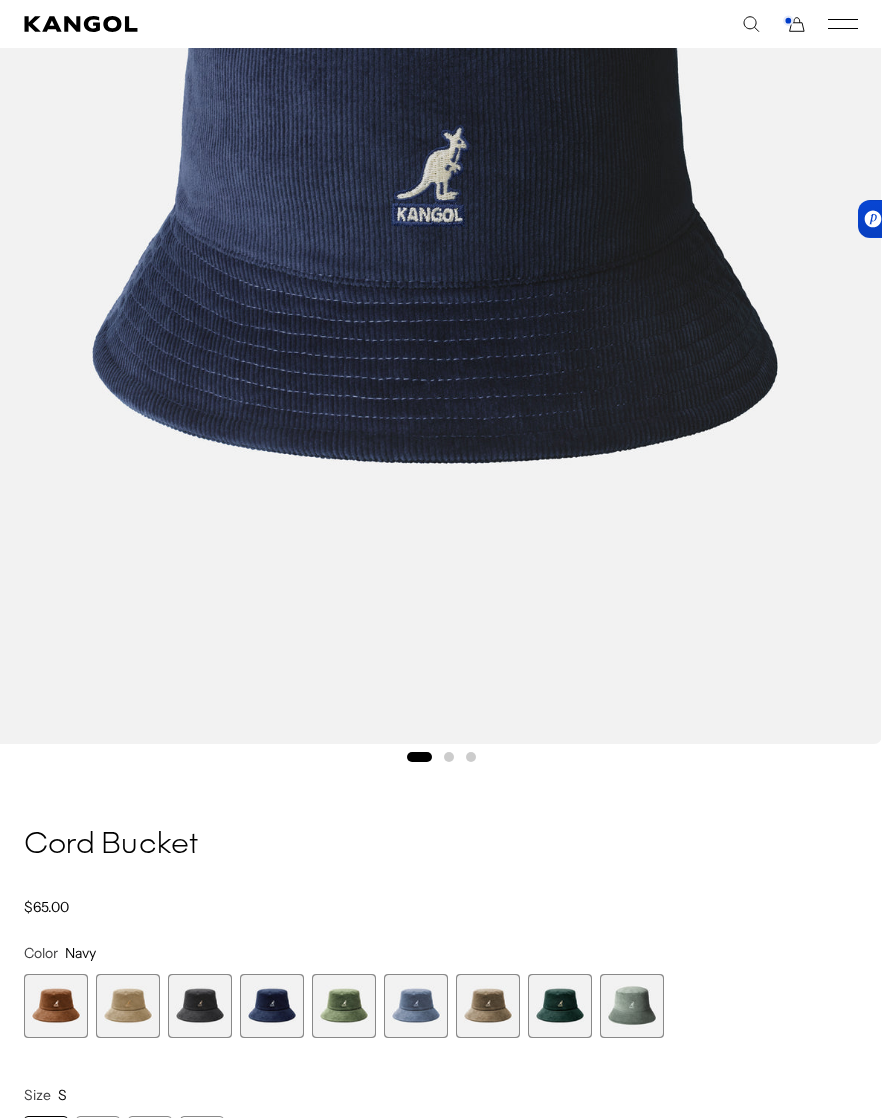 scroll, scrollTop: 659, scrollLeft: 0, axis: vertical 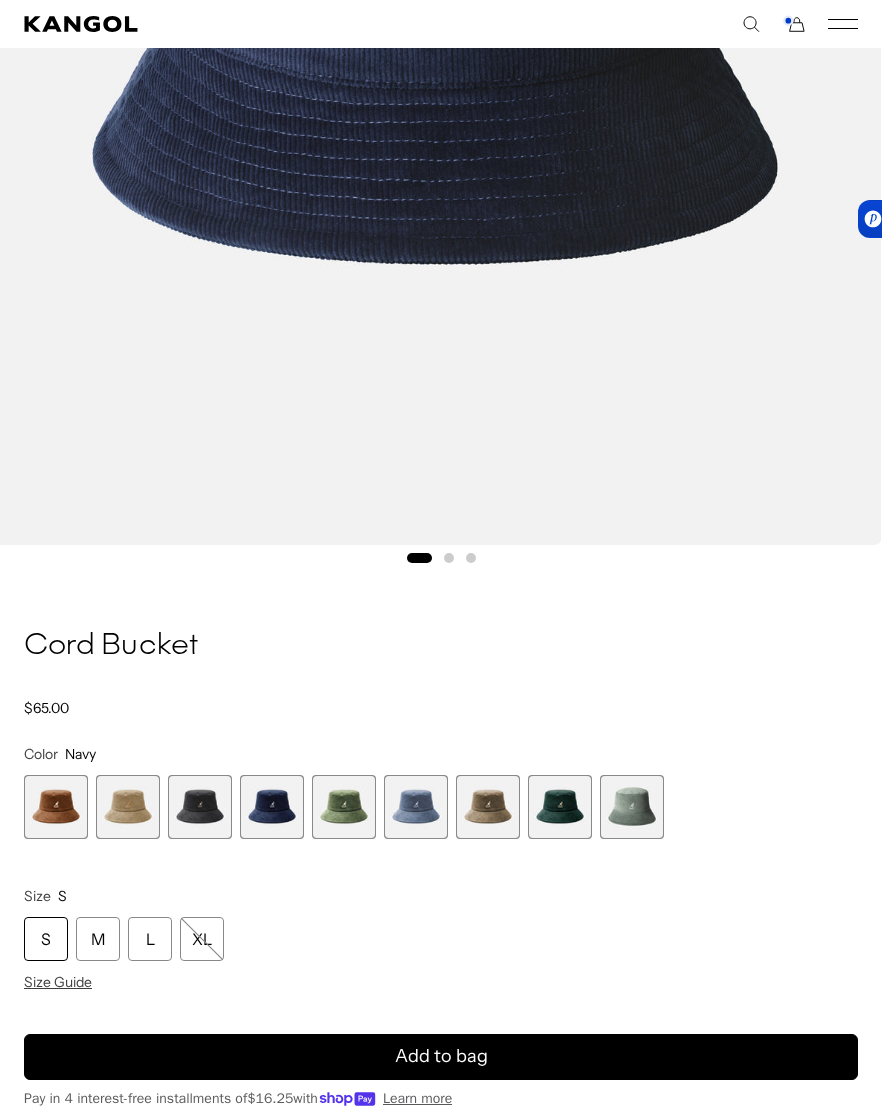 click at bounding box center (488, 807) 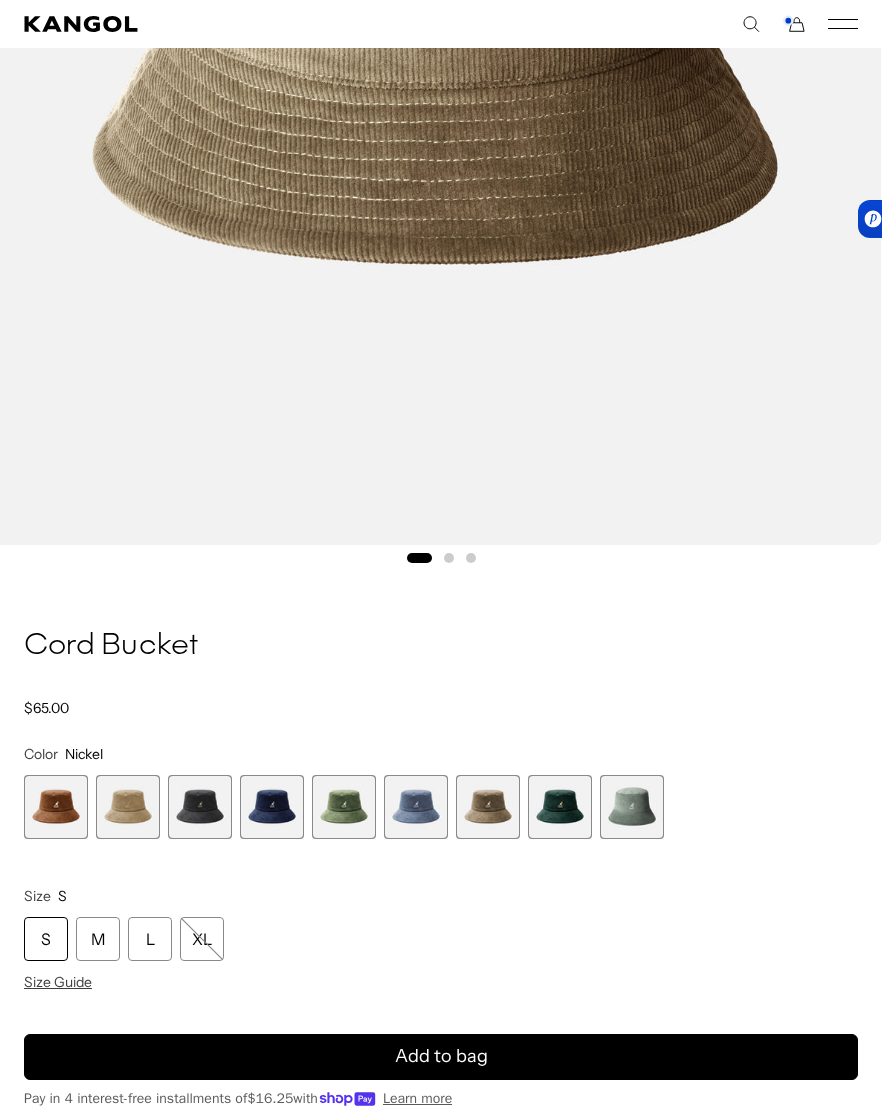 scroll, scrollTop: 0, scrollLeft: 412, axis: horizontal 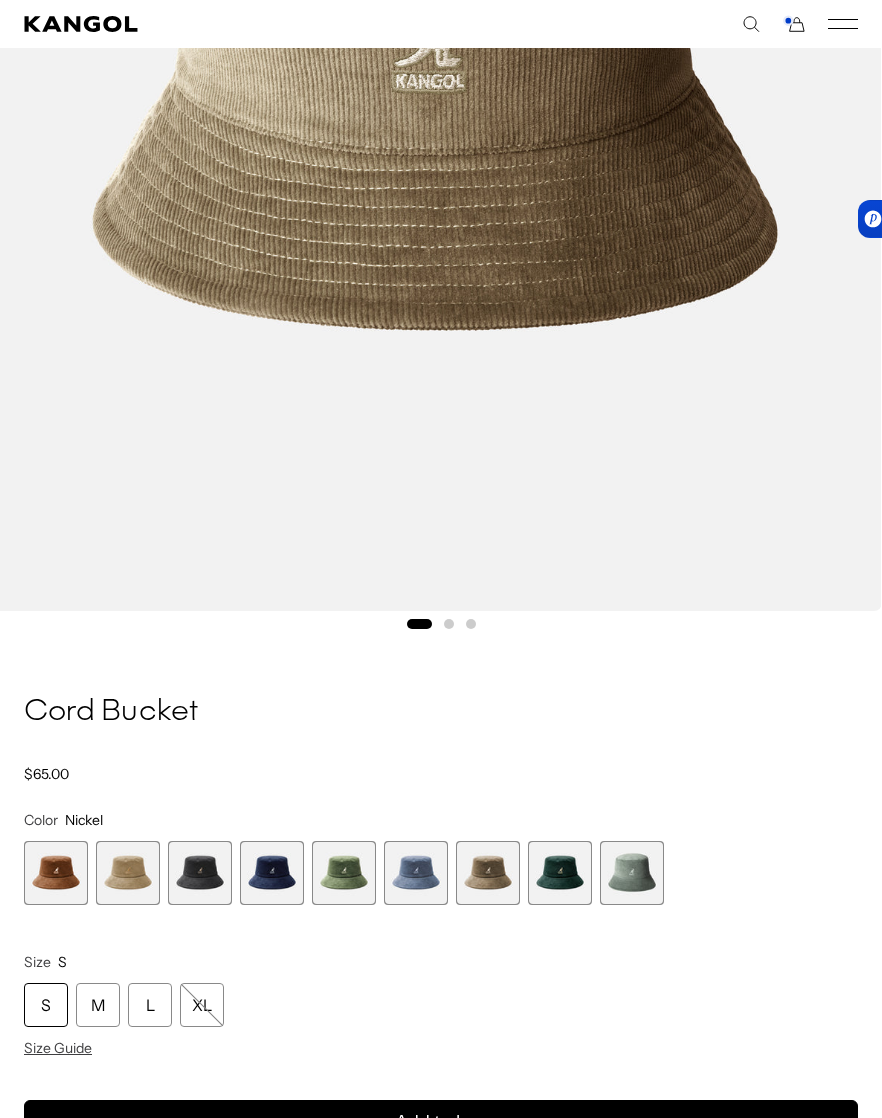 click at bounding box center (200, 873) 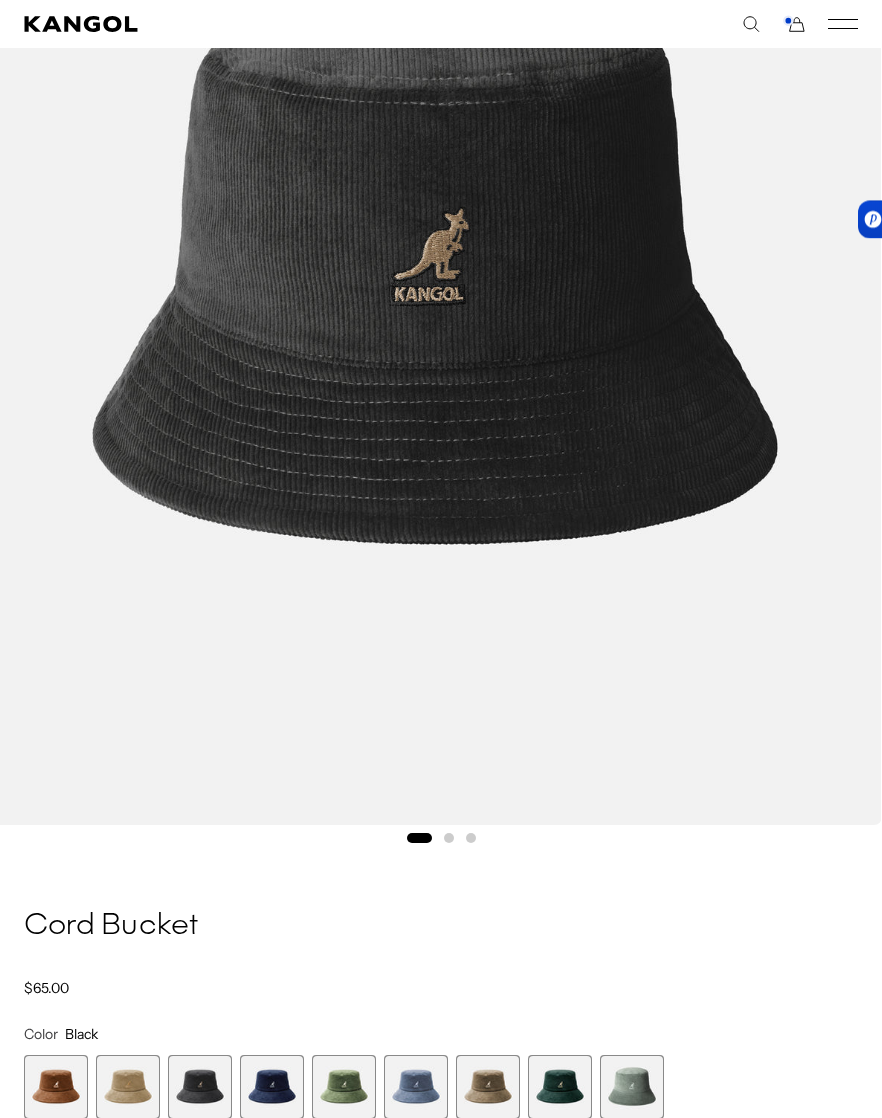 scroll, scrollTop: 475, scrollLeft: 0, axis: vertical 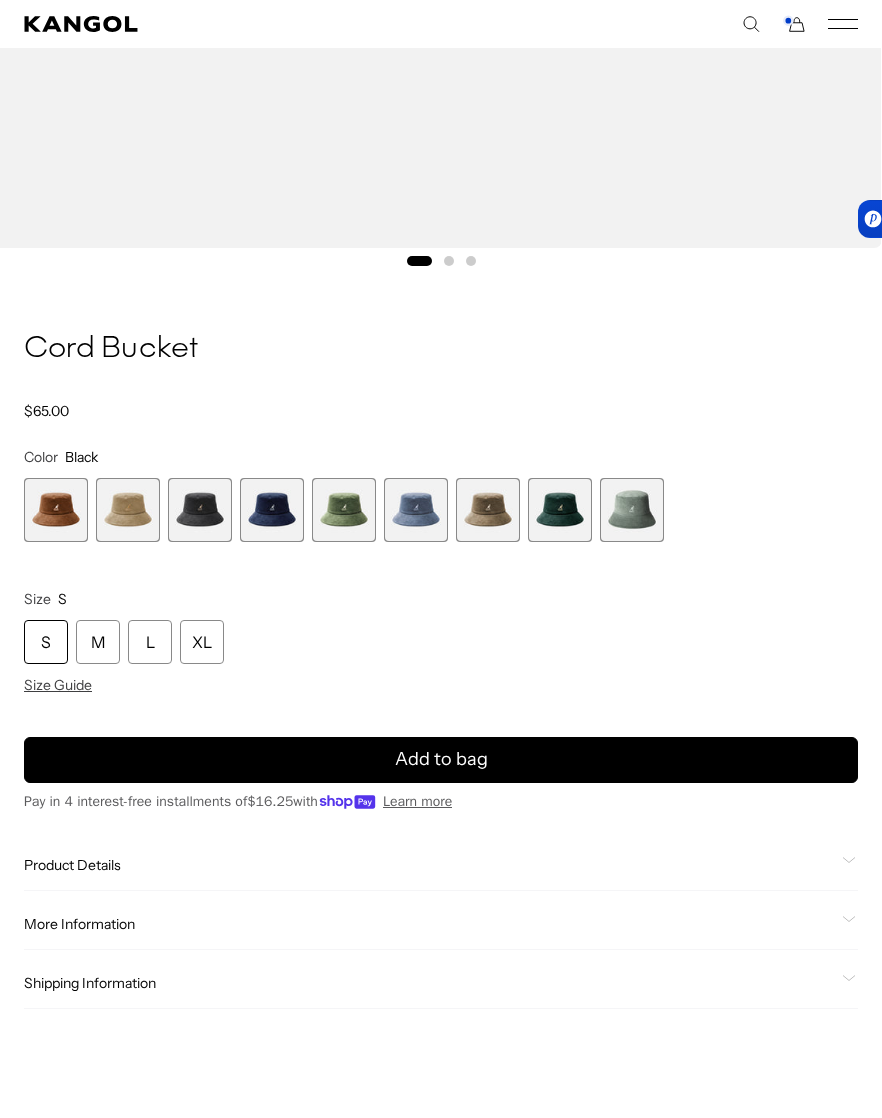 click at bounding box center (128, 510) 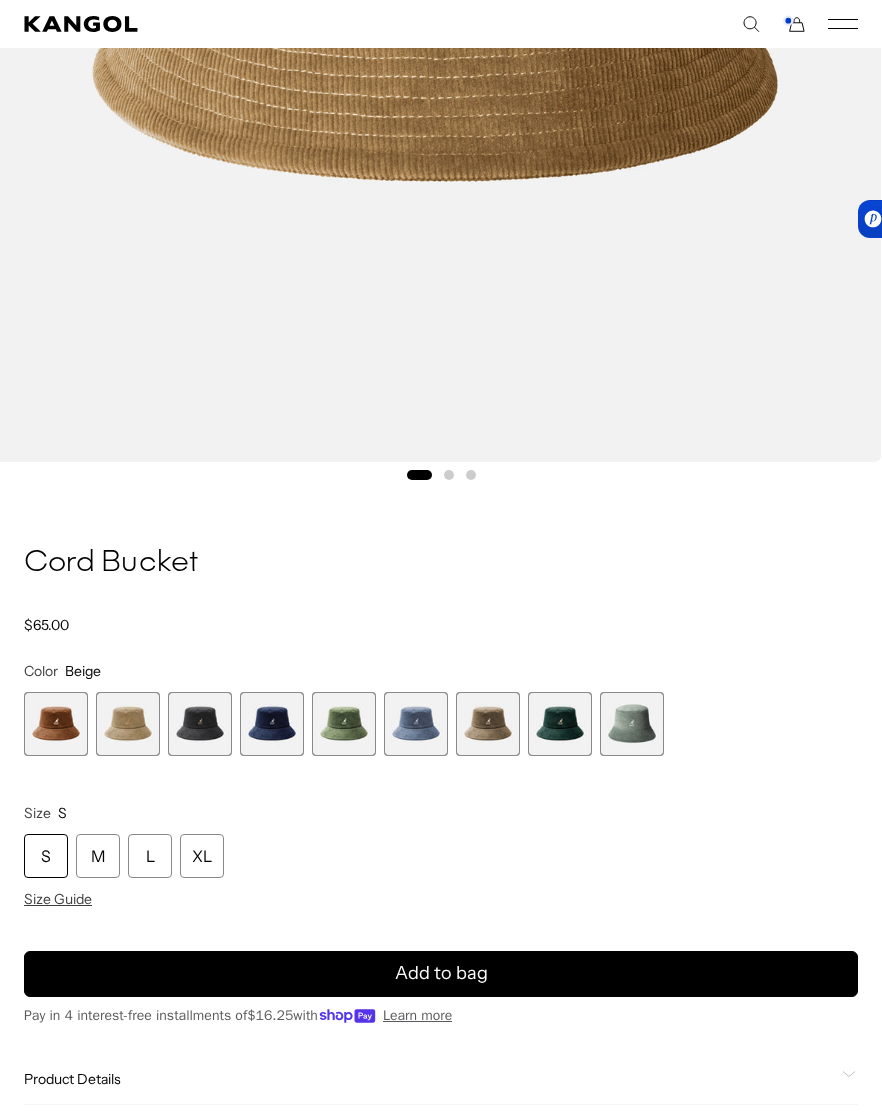 scroll, scrollTop: 782, scrollLeft: 0, axis: vertical 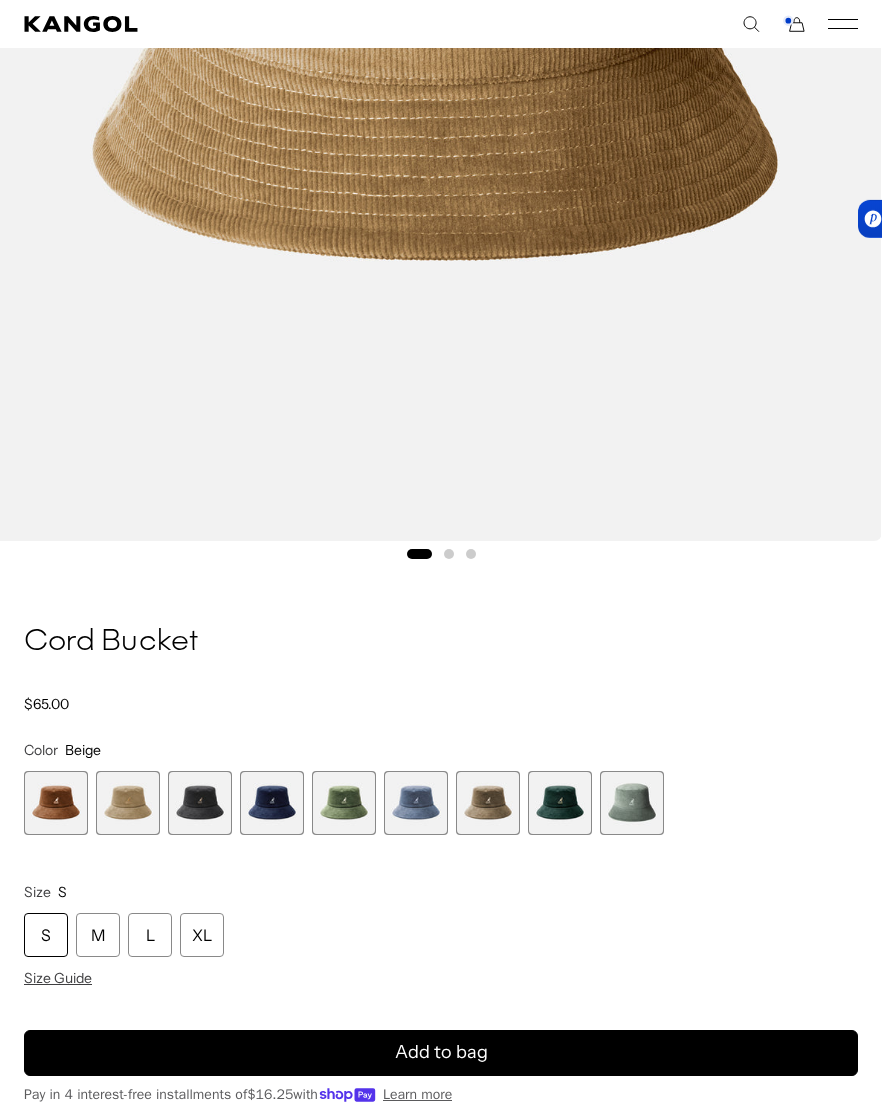 click at bounding box center [488, 803] 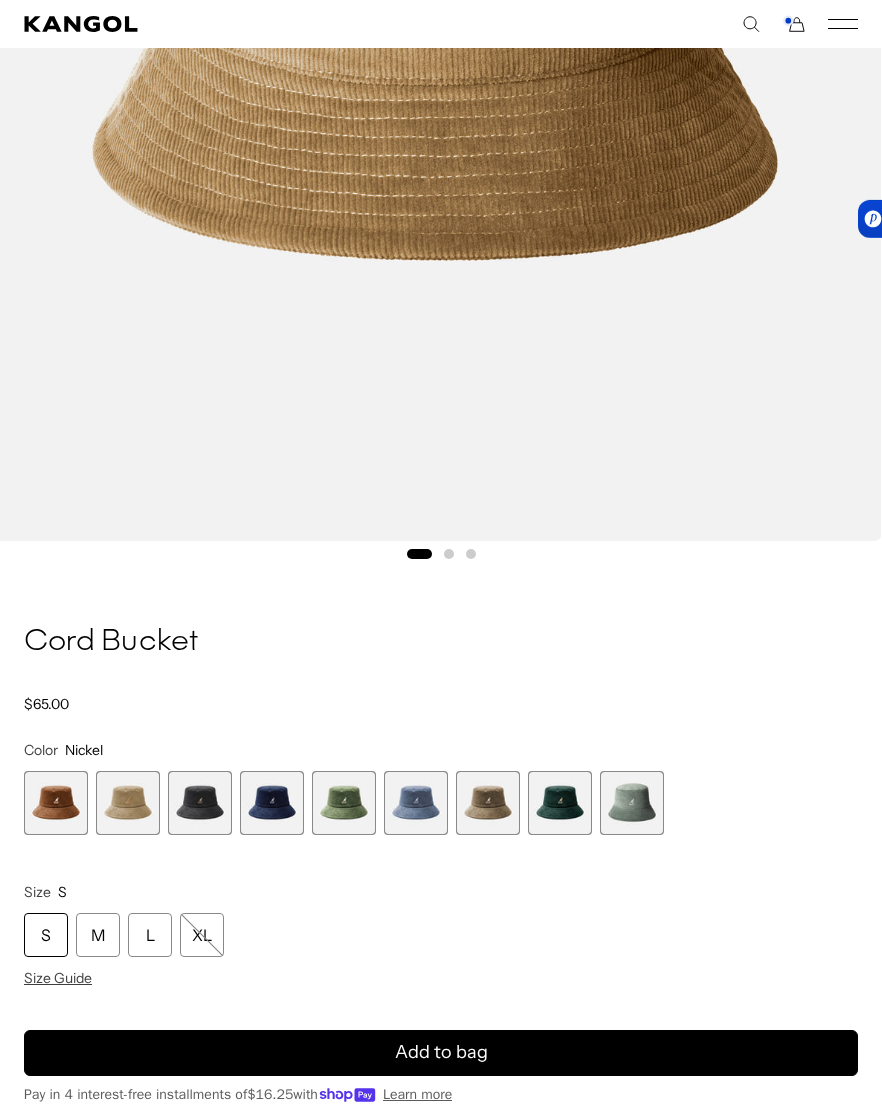 click at bounding box center (488, 803) 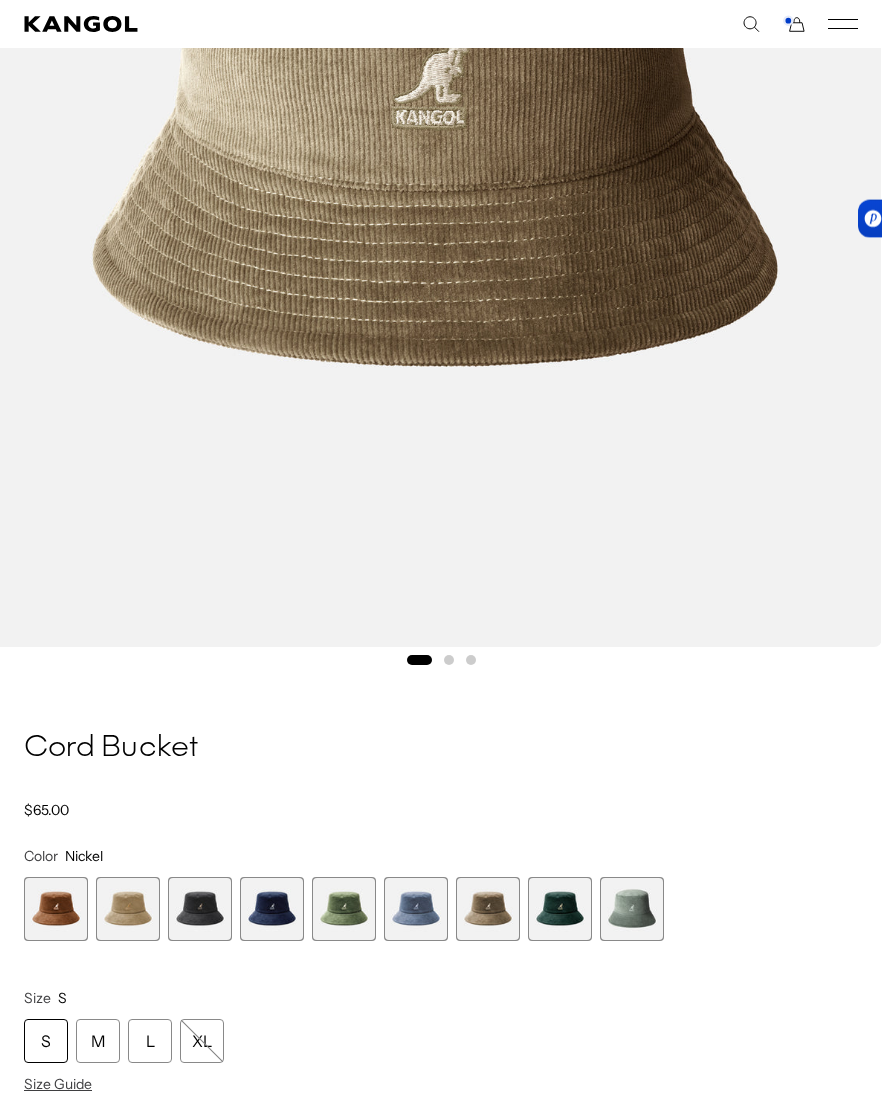 scroll, scrollTop: 610, scrollLeft: 0, axis: vertical 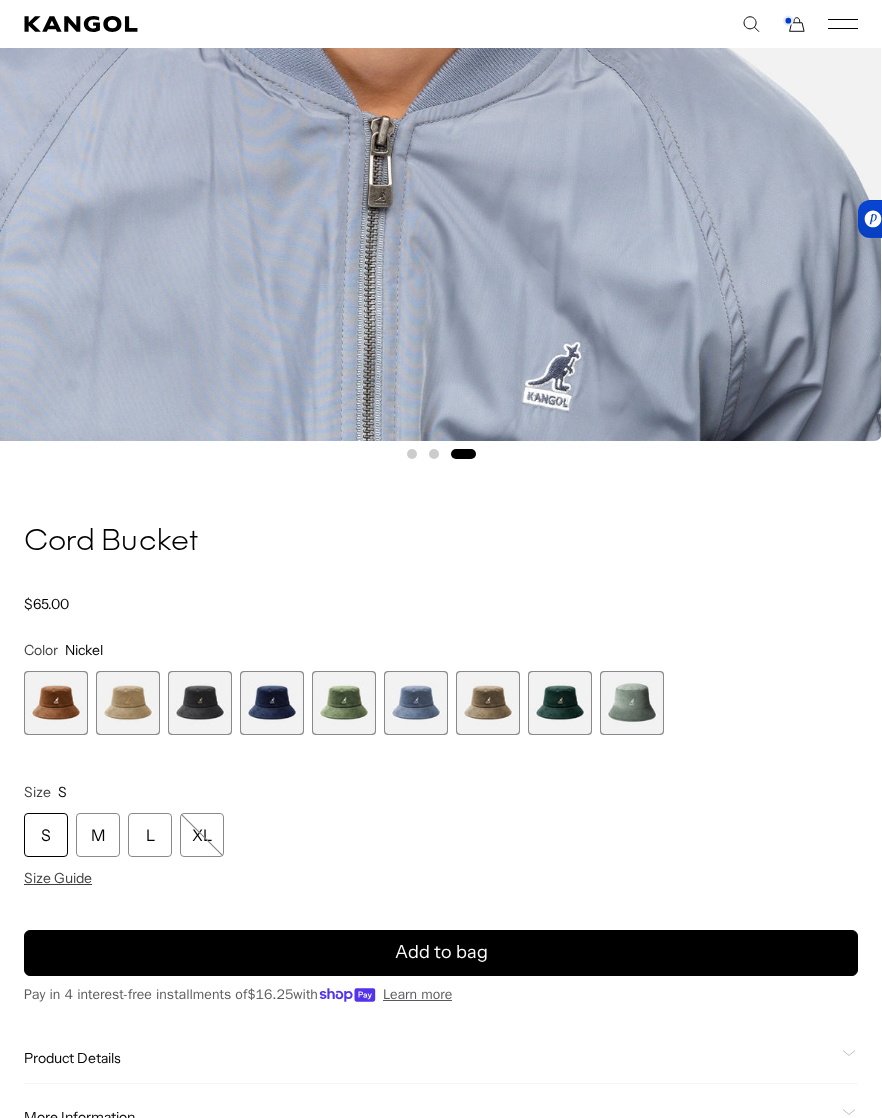 click on "S" at bounding box center (46, 835) 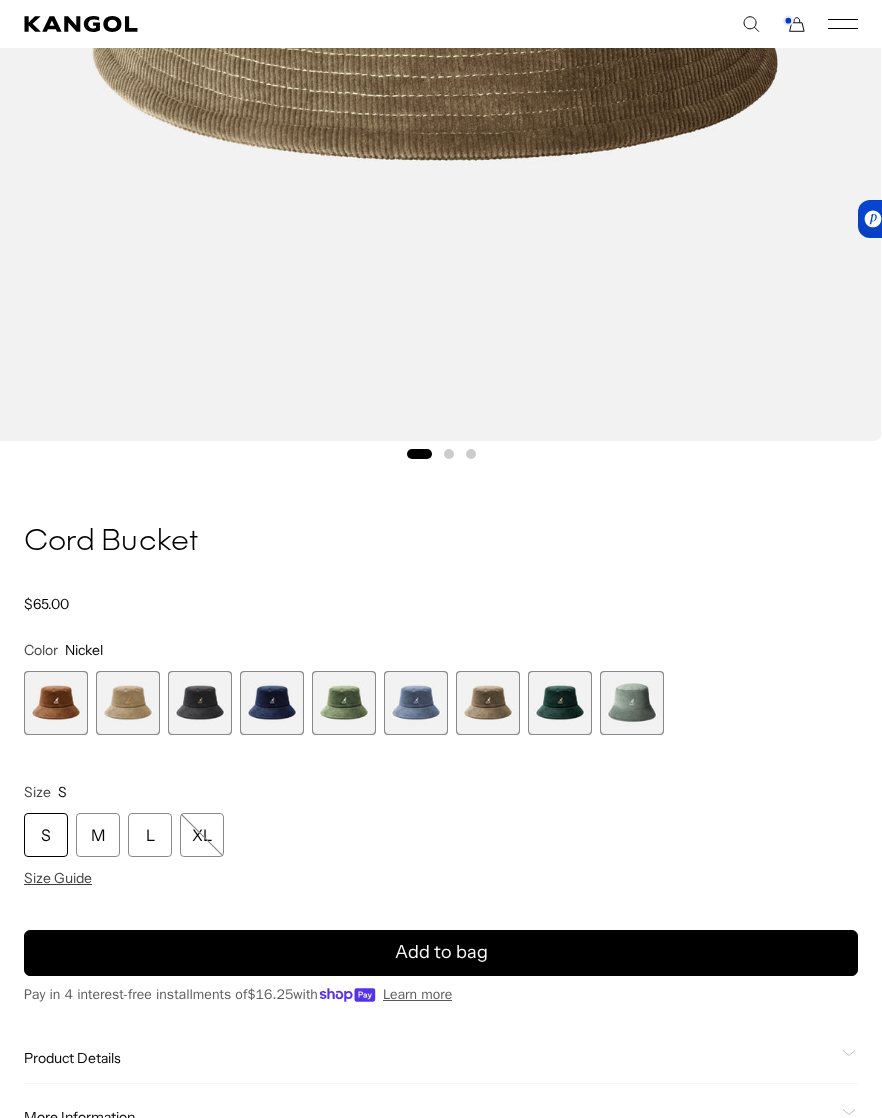 click on "Add to bag" at bounding box center (441, 952) 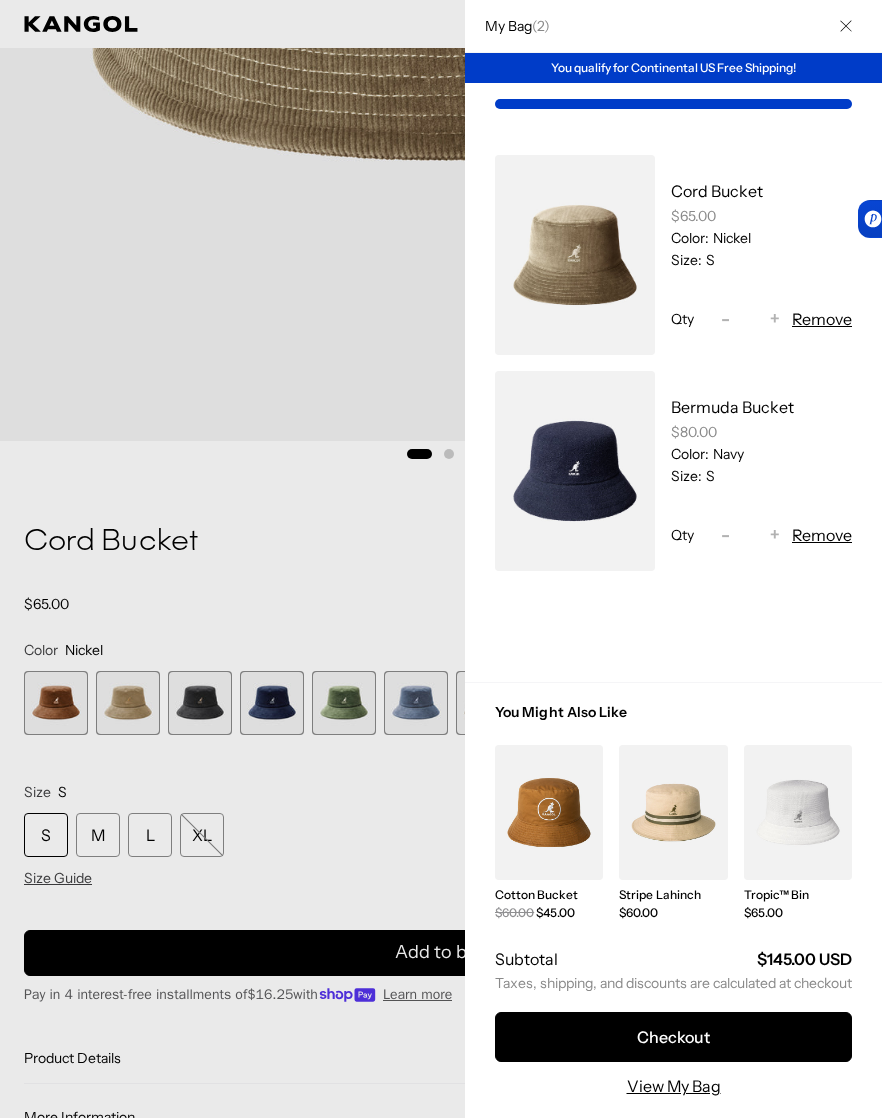 click at bounding box center [441, 559] 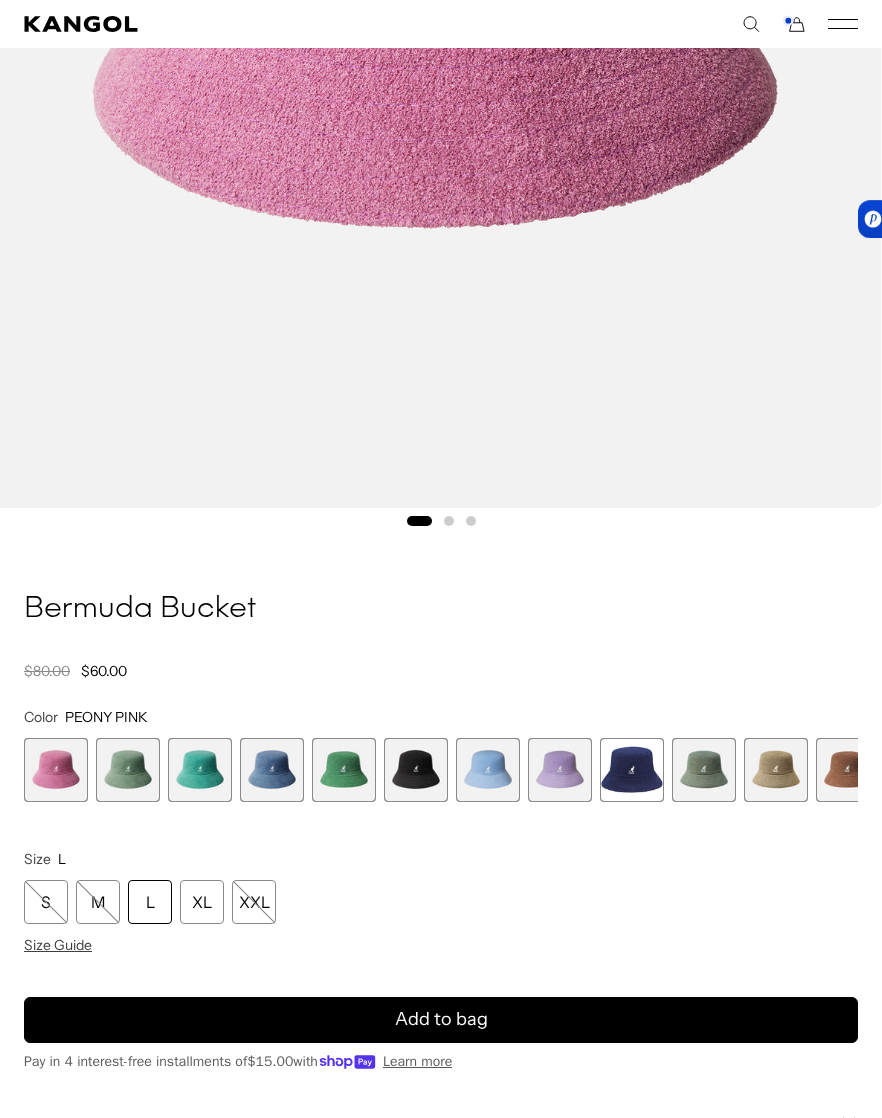 scroll, scrollTop: 1165, scrollLeft: 0, axis: vertical 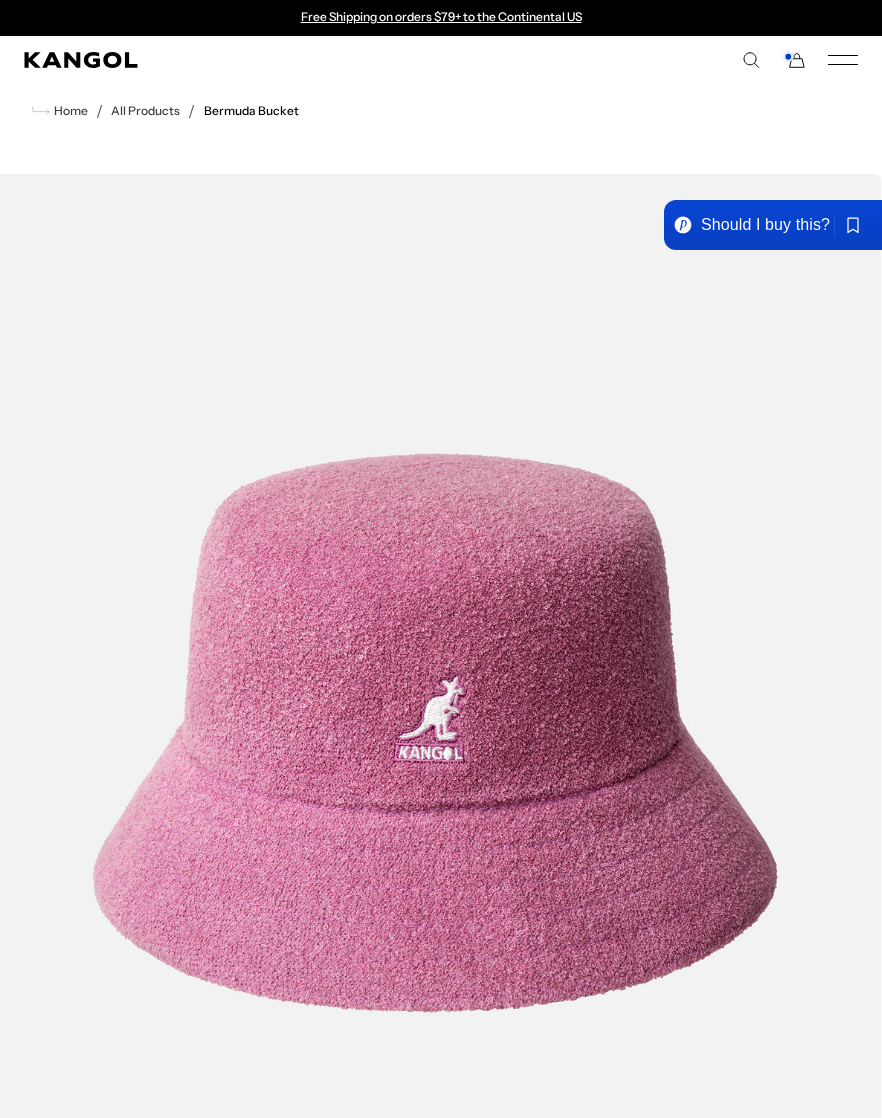 click 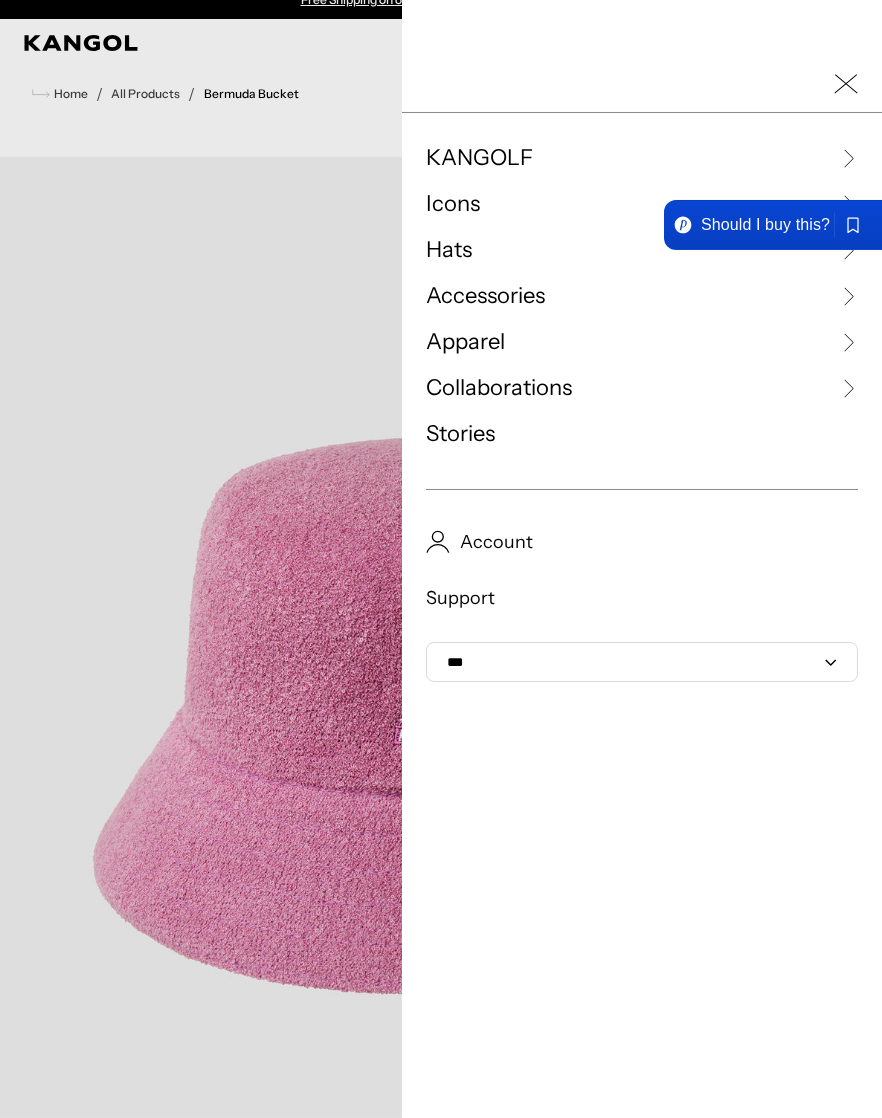 scroll, scrollTop: 0, scrollLeft: 0, axis: both 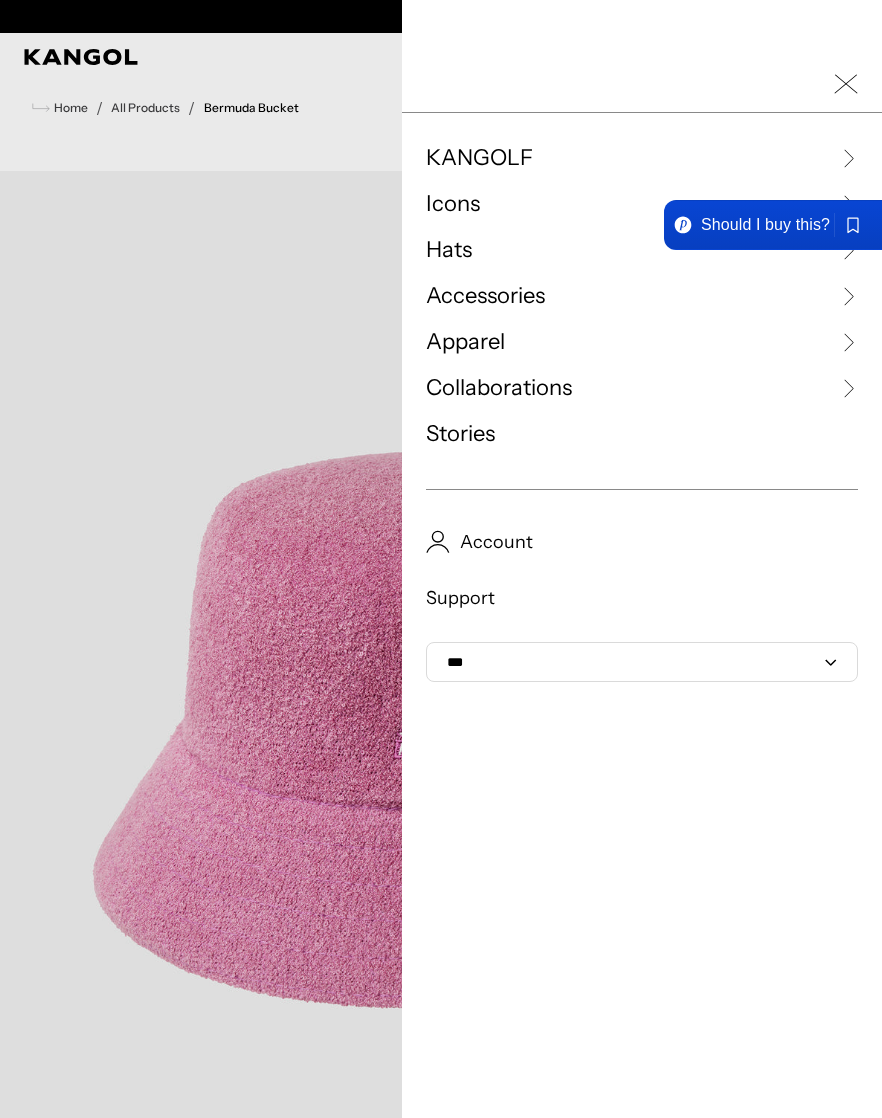 click on "Should I buy this?" at bounding box center (765, 225) 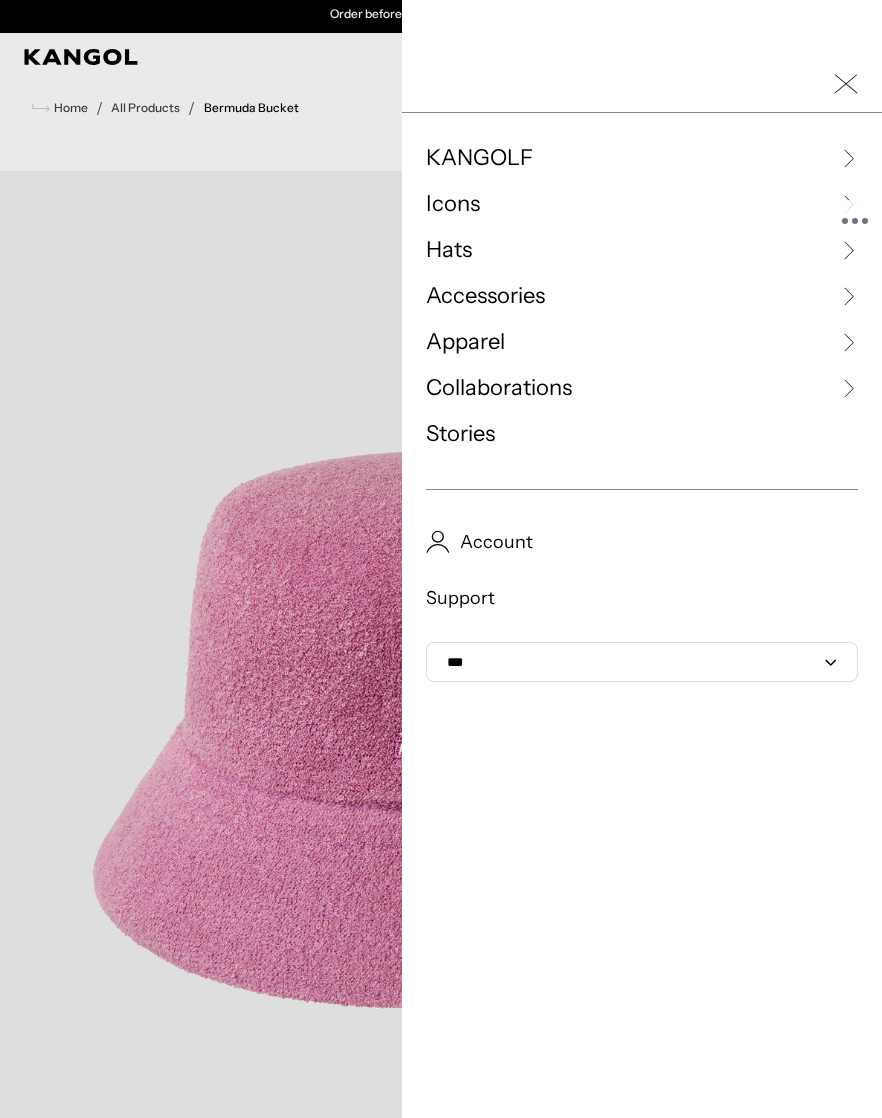 scroll, scrollTop: 0, scrollLeft: 0, axis: both 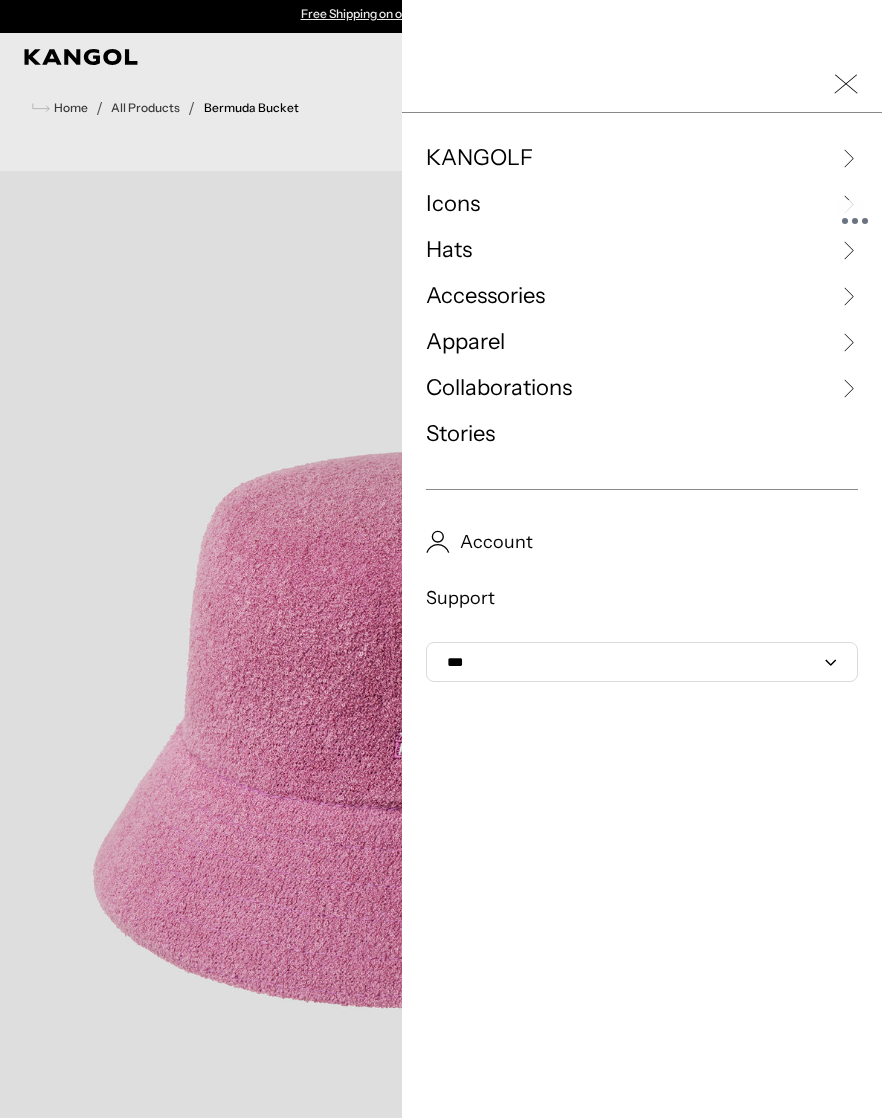 click 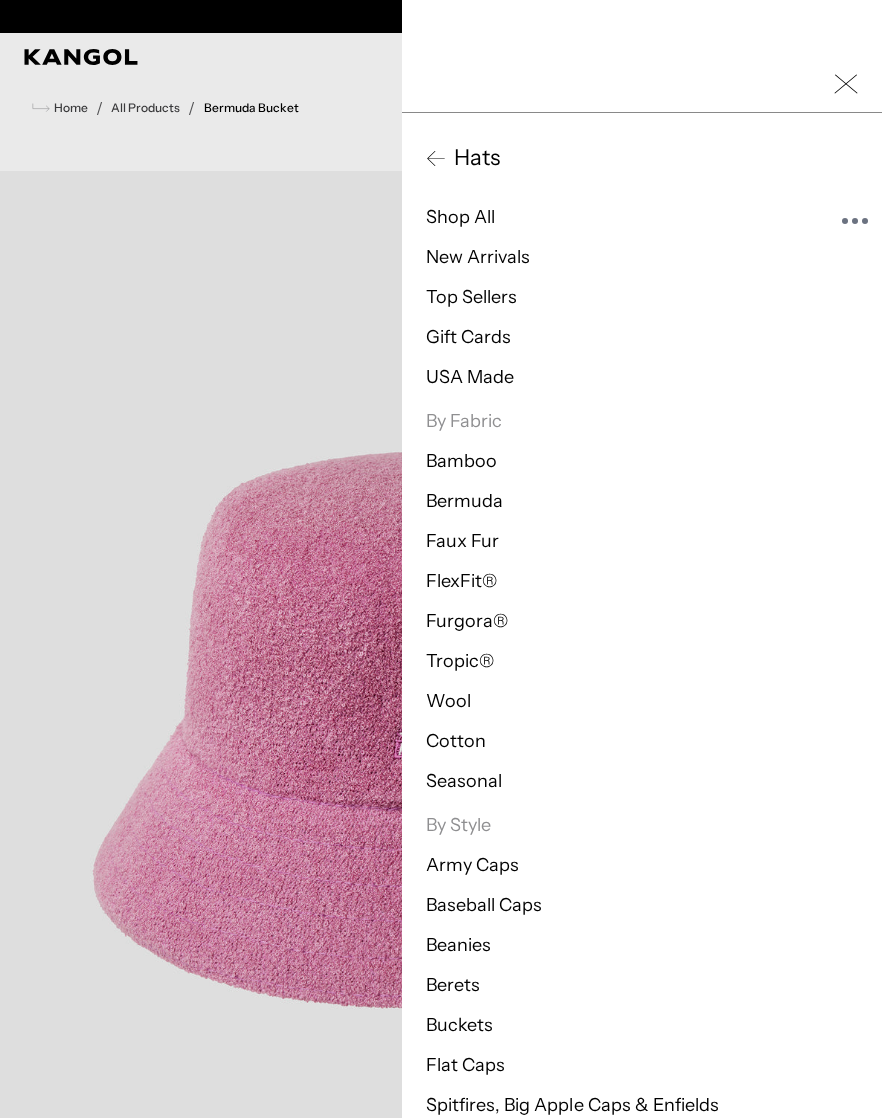 scroll, scrollTop: 0, scrollLeft: 412, axis: horizontal 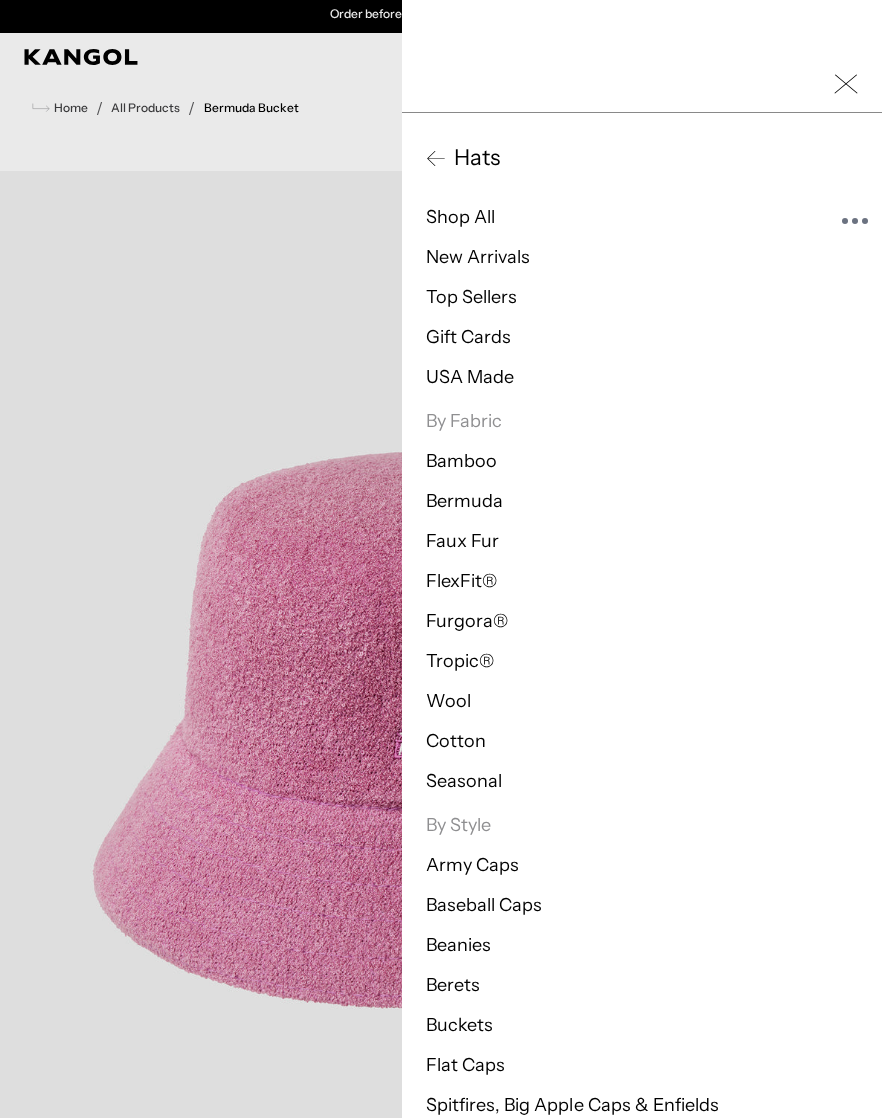 click on "Cotton" at bounding box center [456, 741] 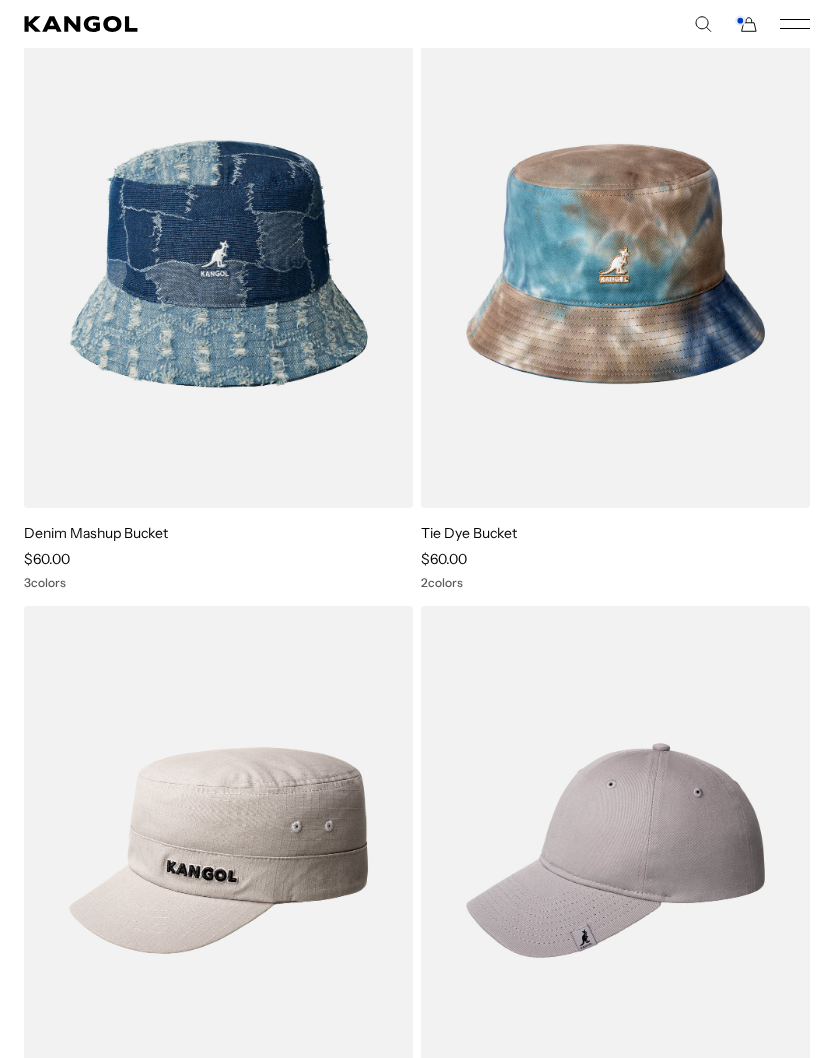 scroll, scrollTop: 288, scrollLeft: 0, axis: vertical 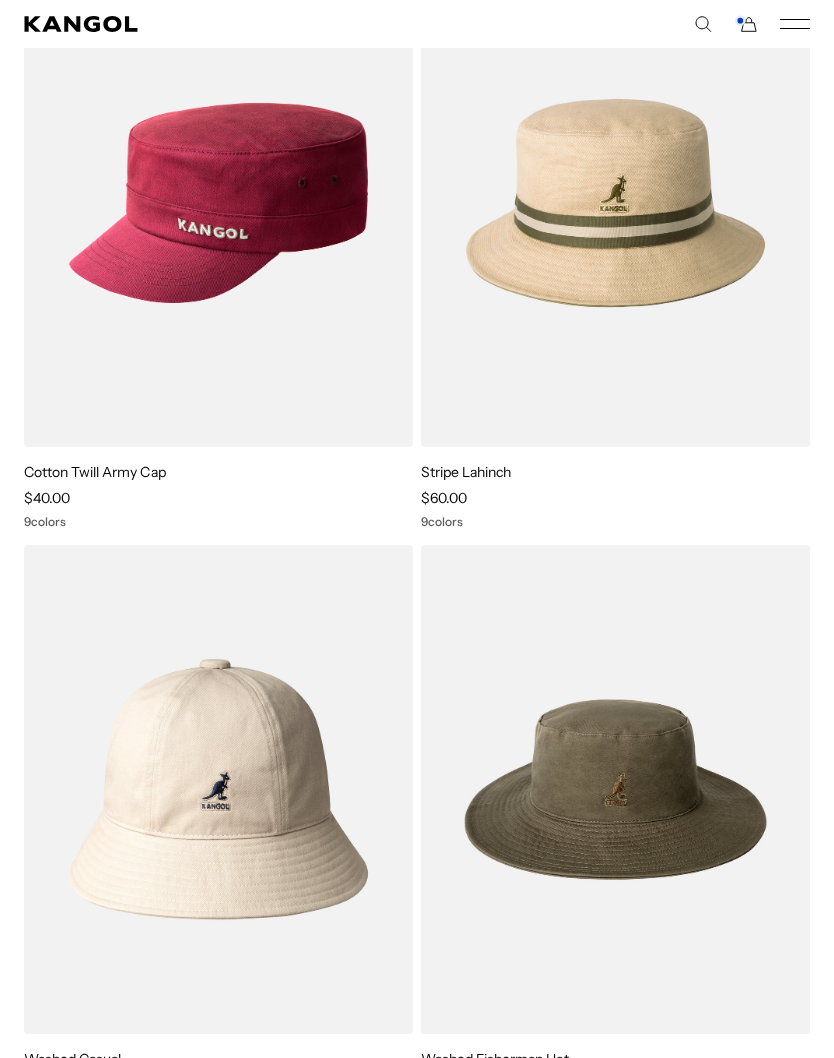 click at bounding box center (0, 0) 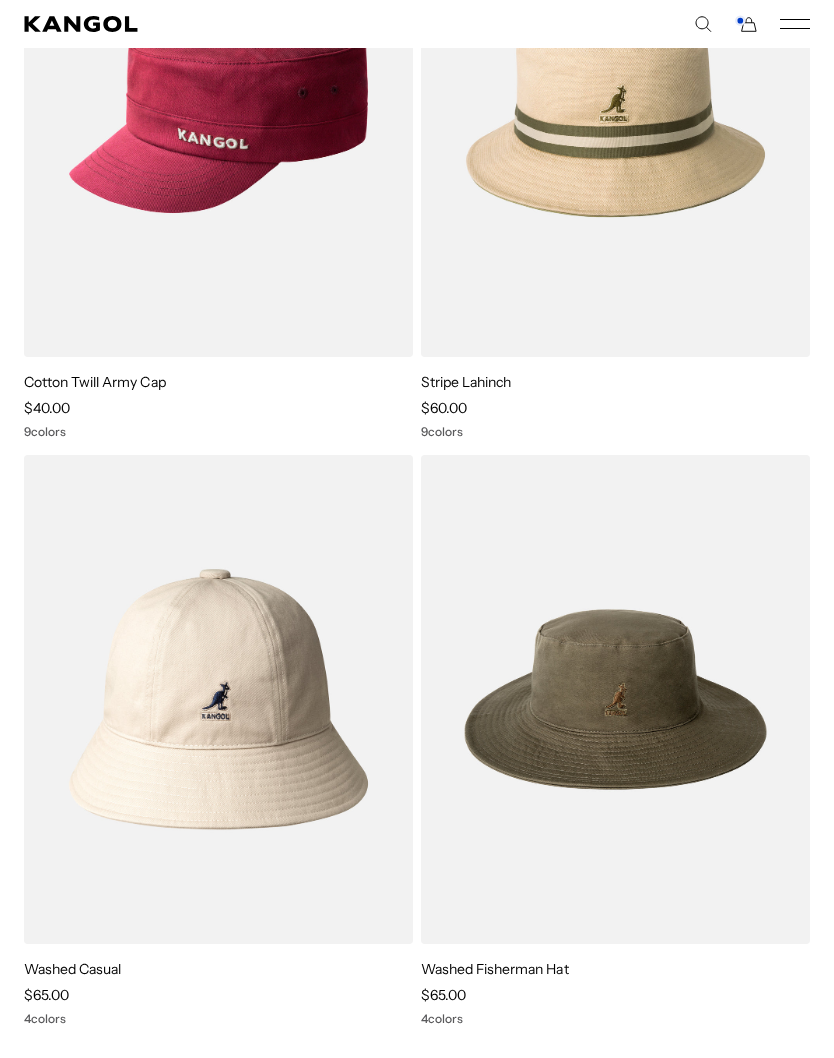 scroll, scrollTop: 0, scrollLeft: 412, axis: horizontal 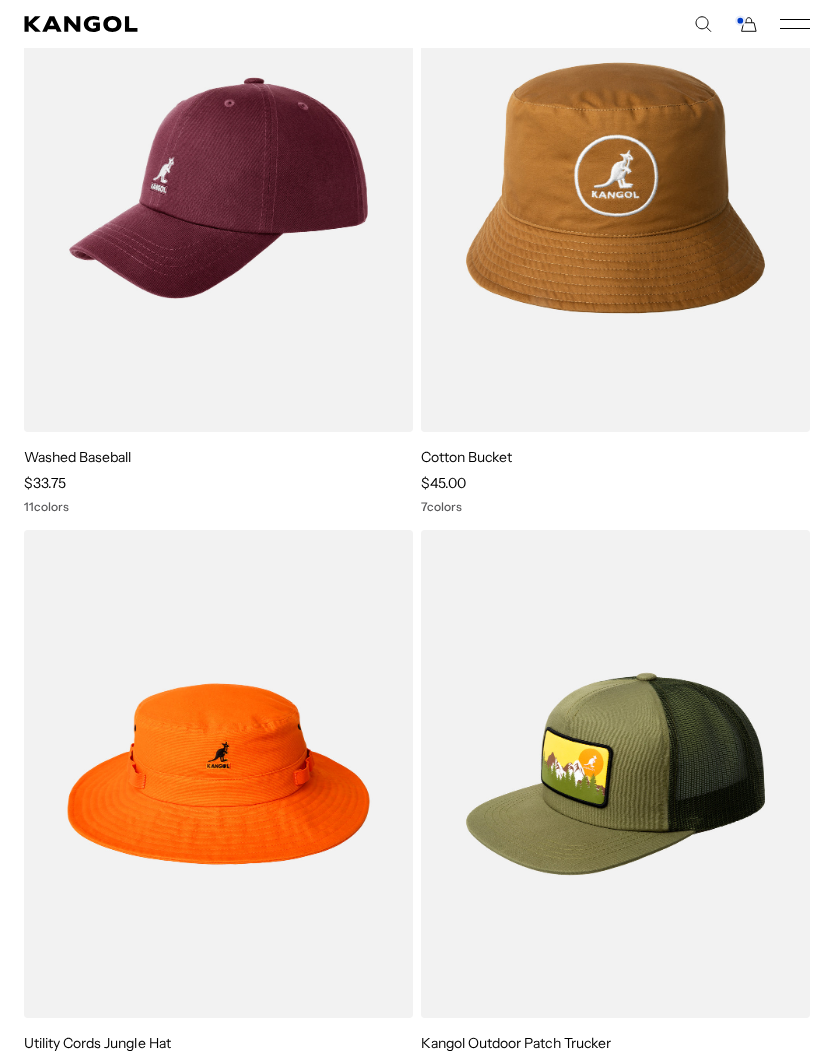 click at bounding box center (0, 0) 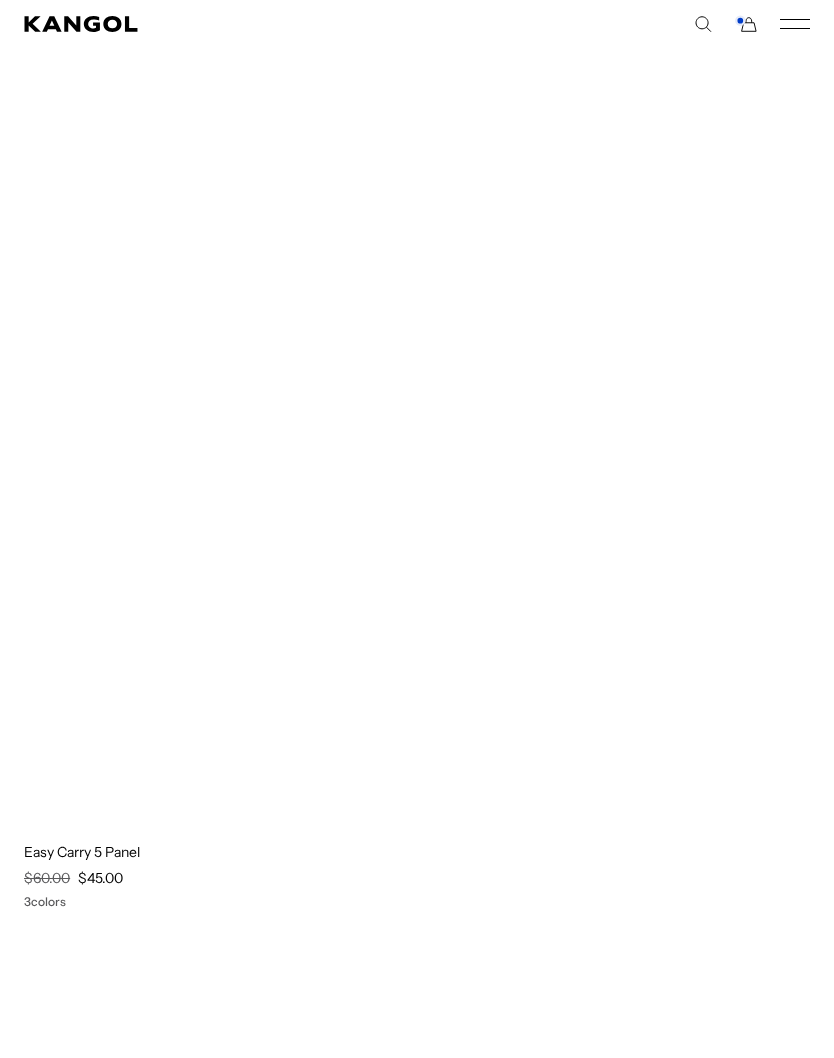 scroll, scrollTop: 11355, scrollLeft: 0, axis: vertical 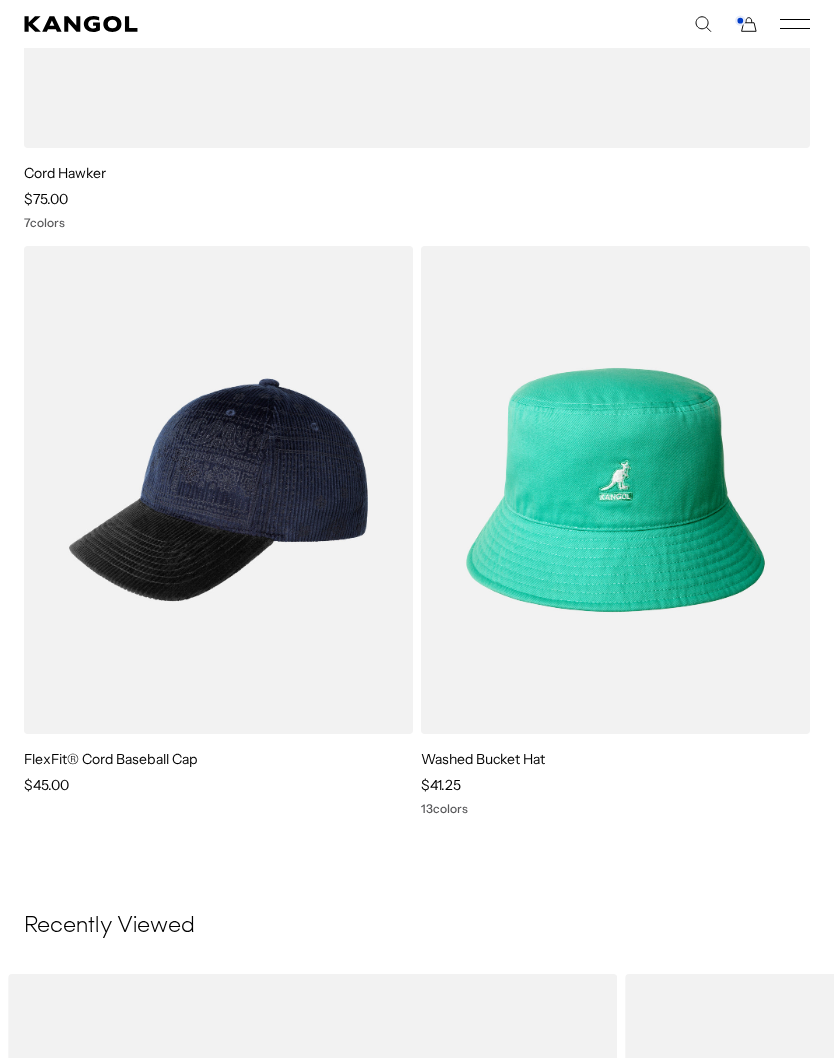 click at bounding box center (0, 0) 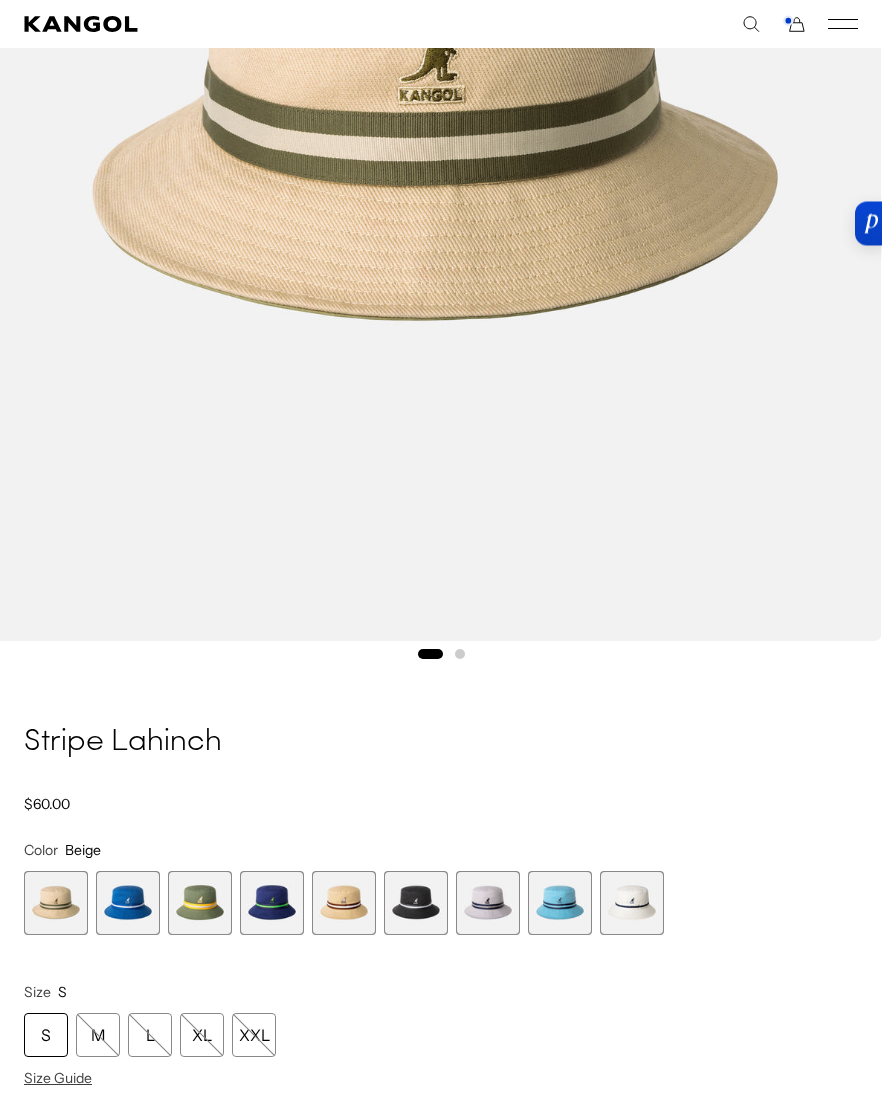 scroll, scrollTop: 747, scrollLeft: 0, axis: vertical 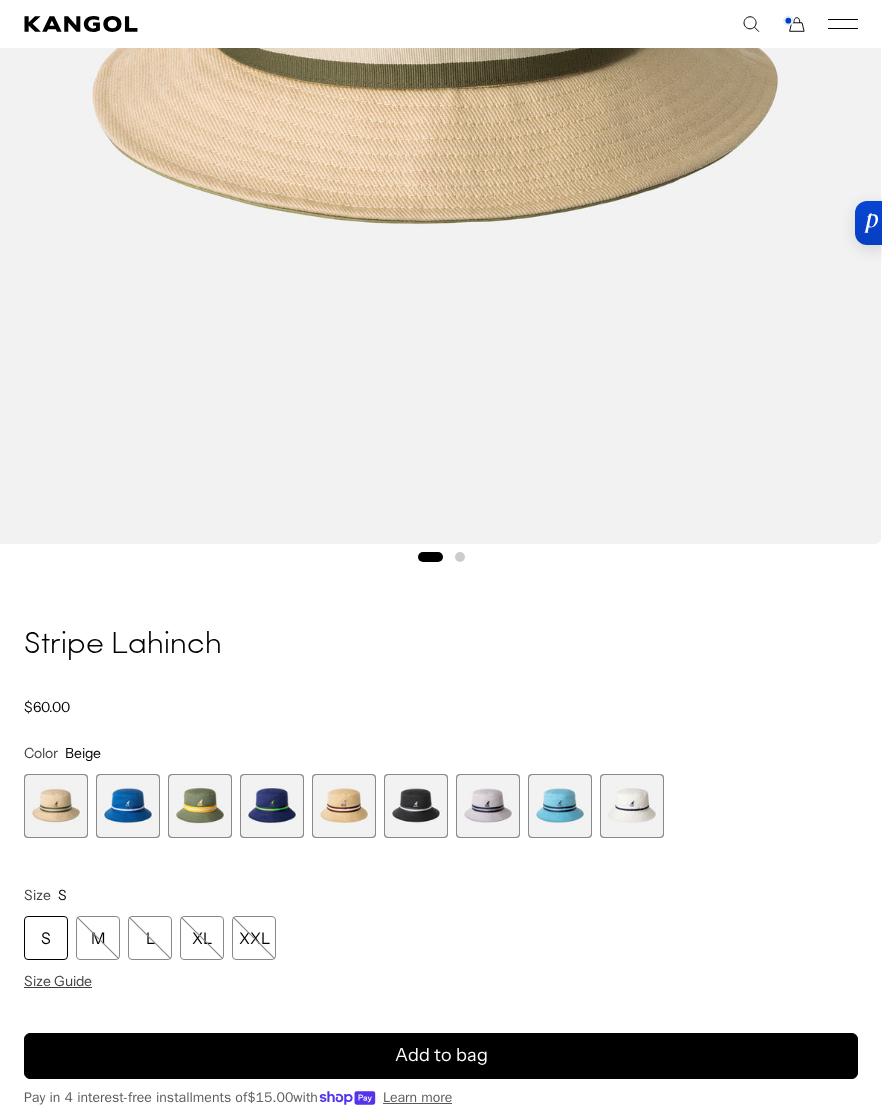 click at bounding box center (560, 806) 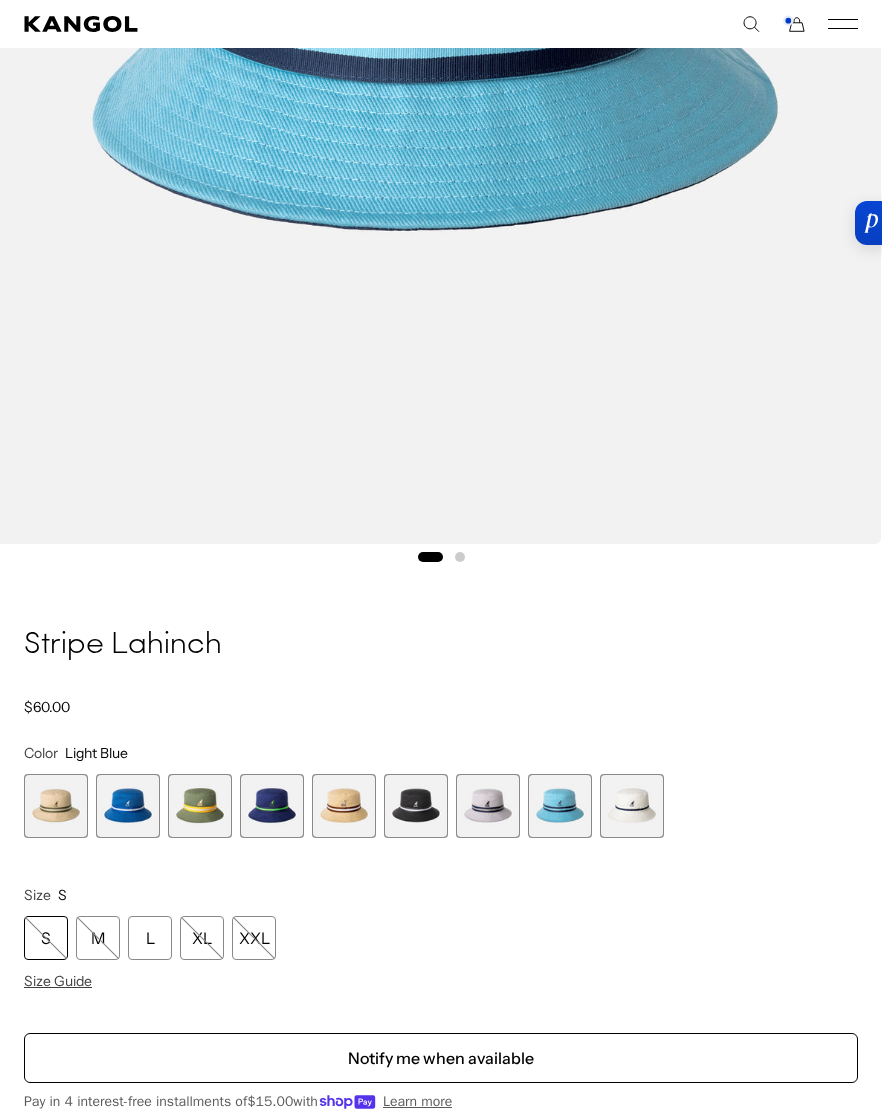 scroll, scrollTop: 0, scrollLeft: 0, axis: both 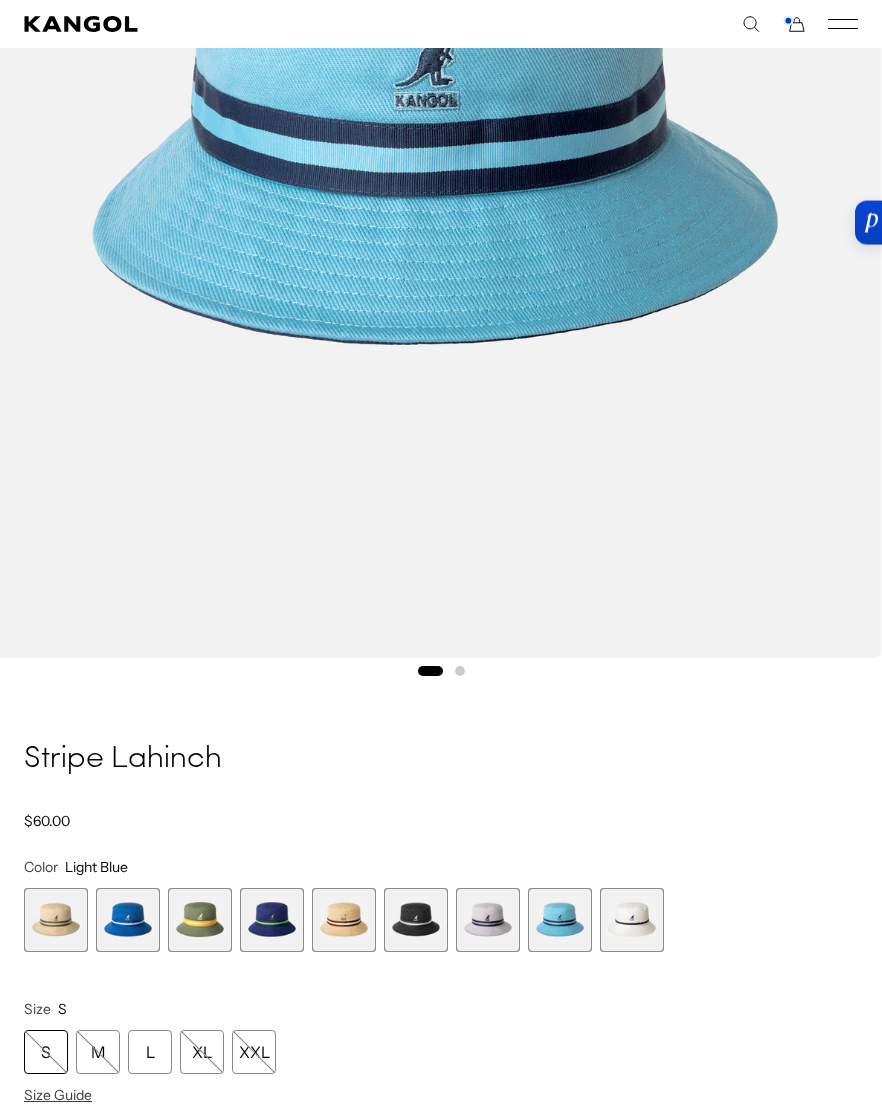click at bounding box center (272, 920) 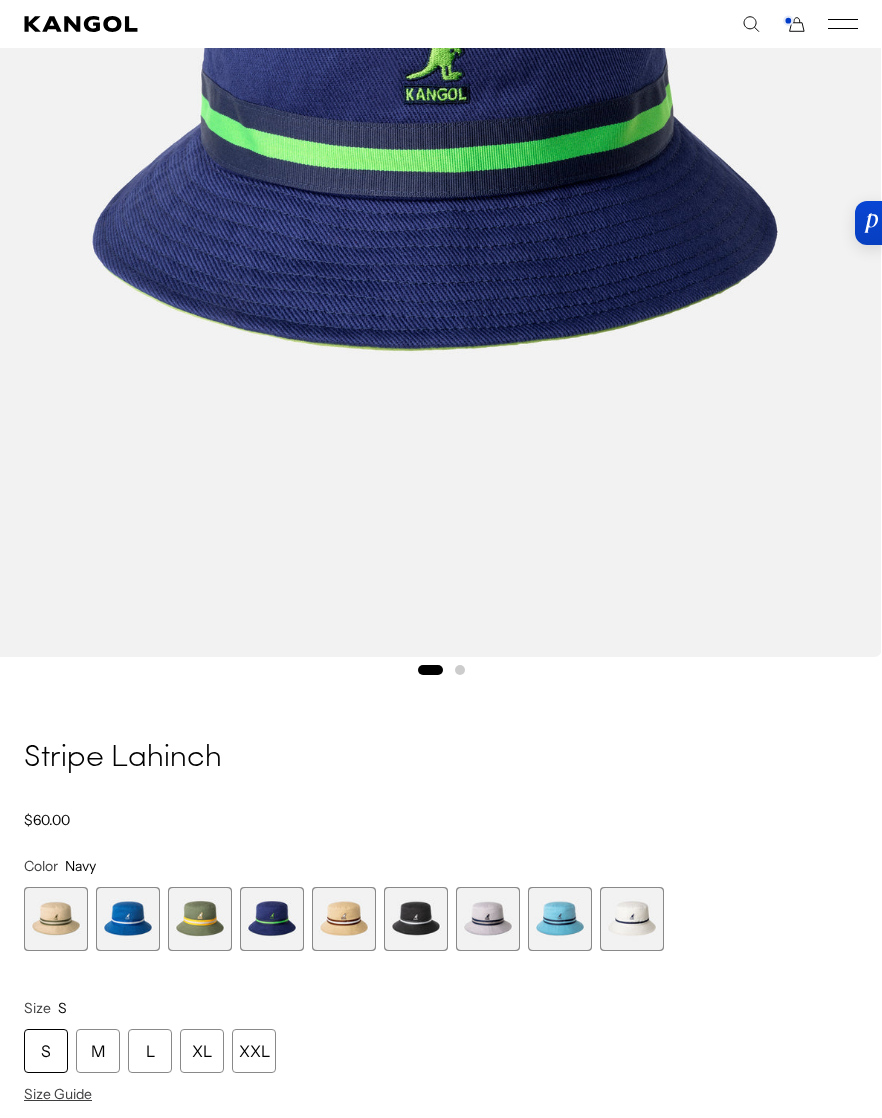 scroll, scrollTop: 0, scrollLeft: 412, axis: horizontal 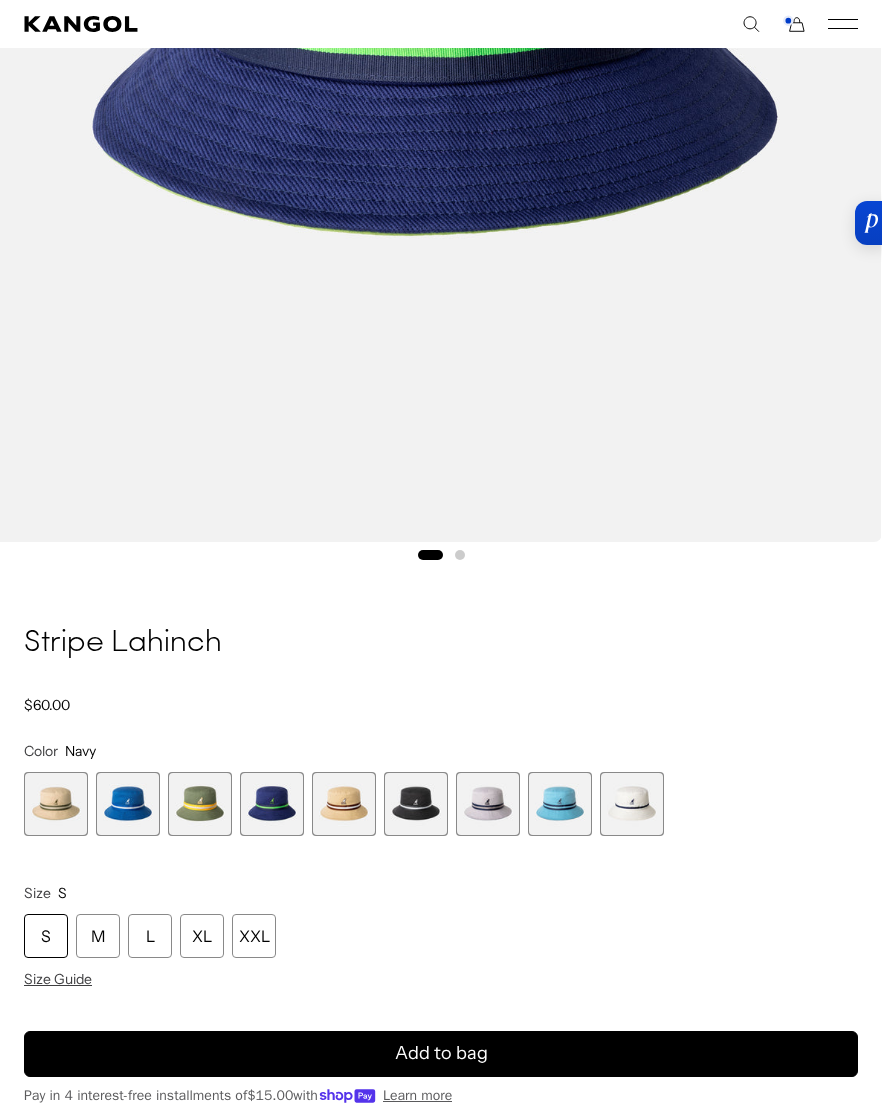click at bounding box center [128, 804] 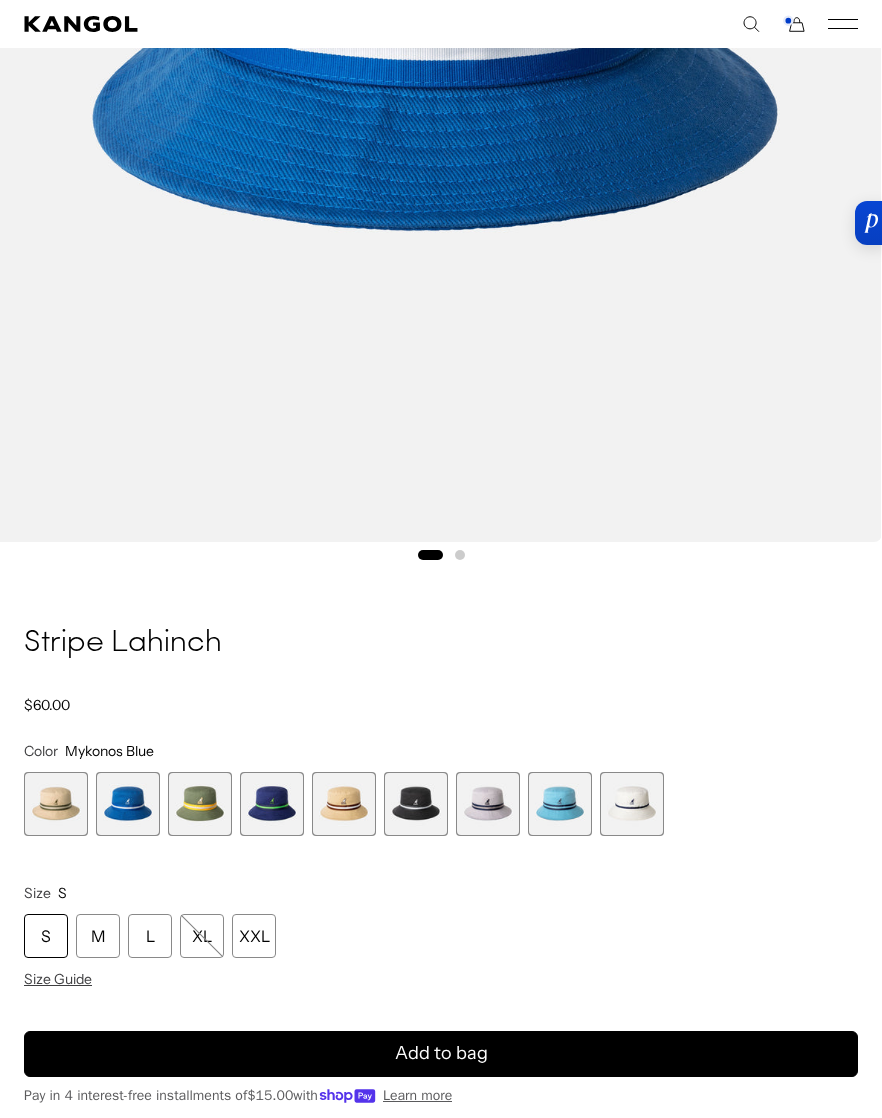 scroll, scrollTop: 0, scrollLeft: 0, axis: both 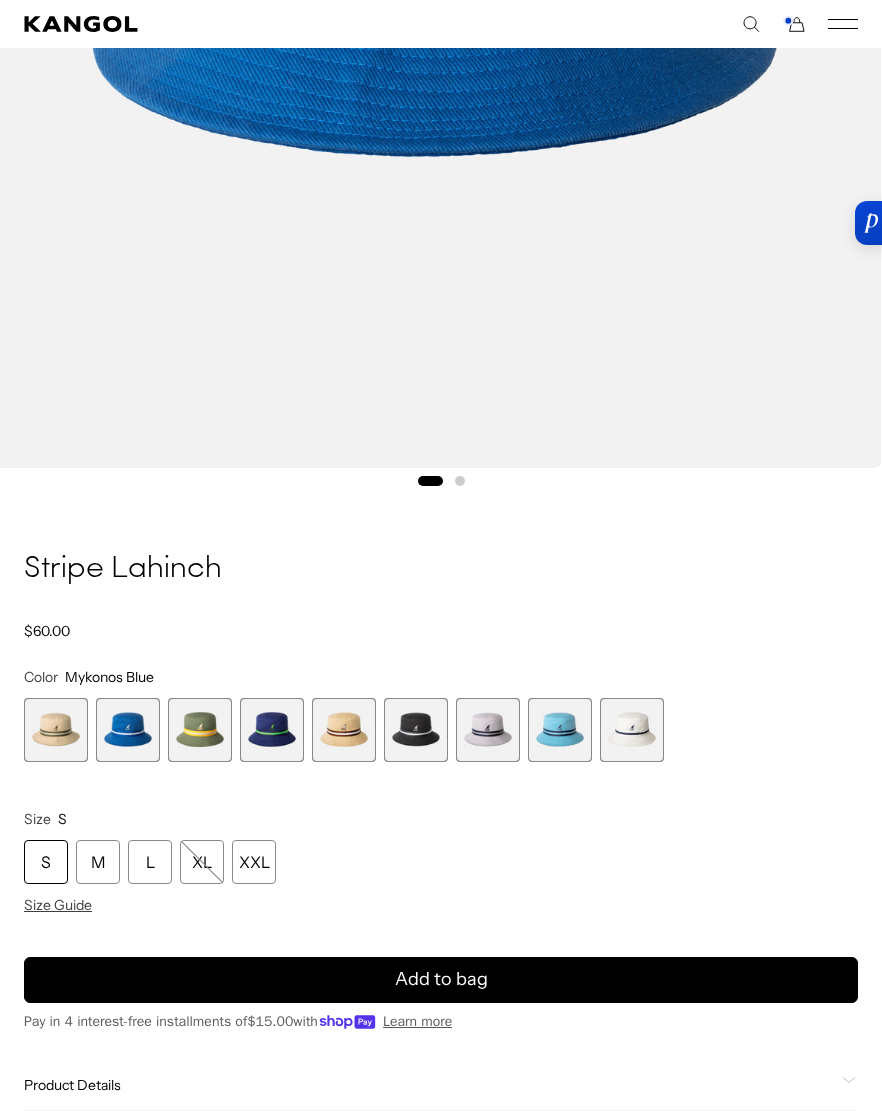click at bounding box center (56, 730) 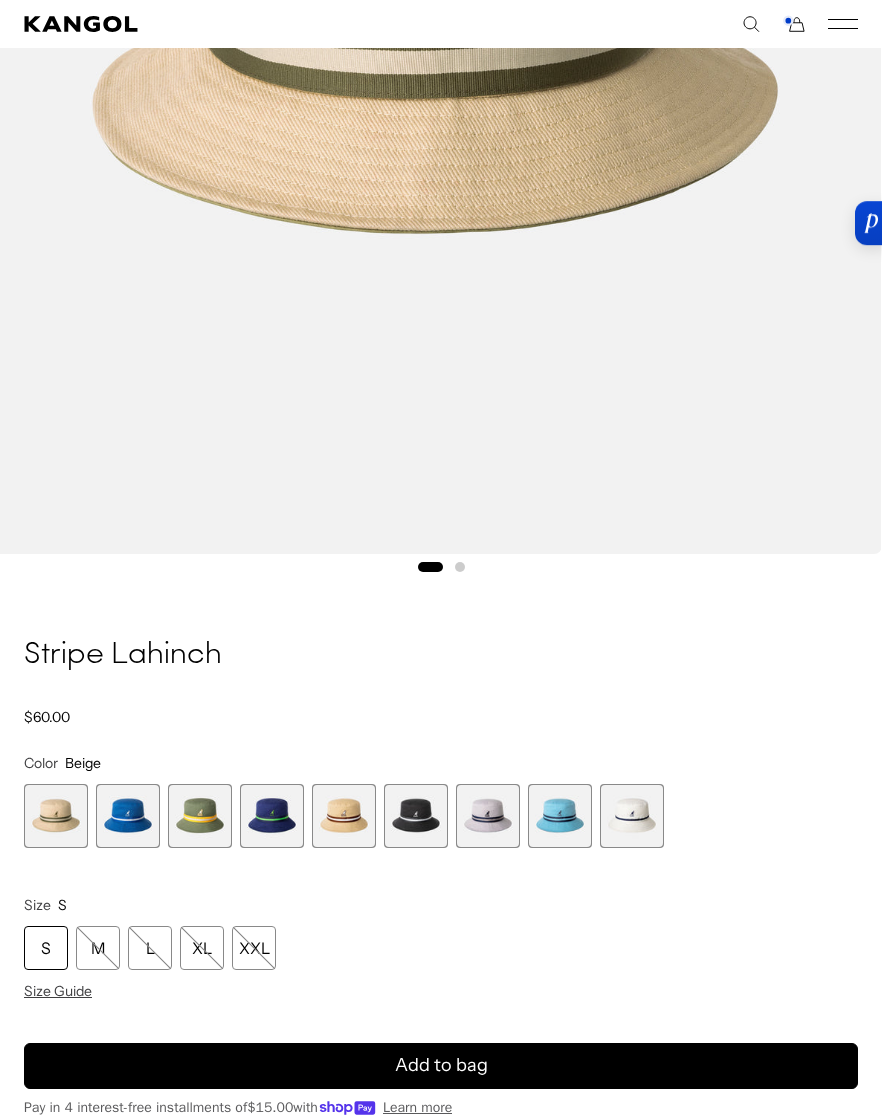 scroll, scrollTop: 817, scrollLeft: 0, axis: vertical 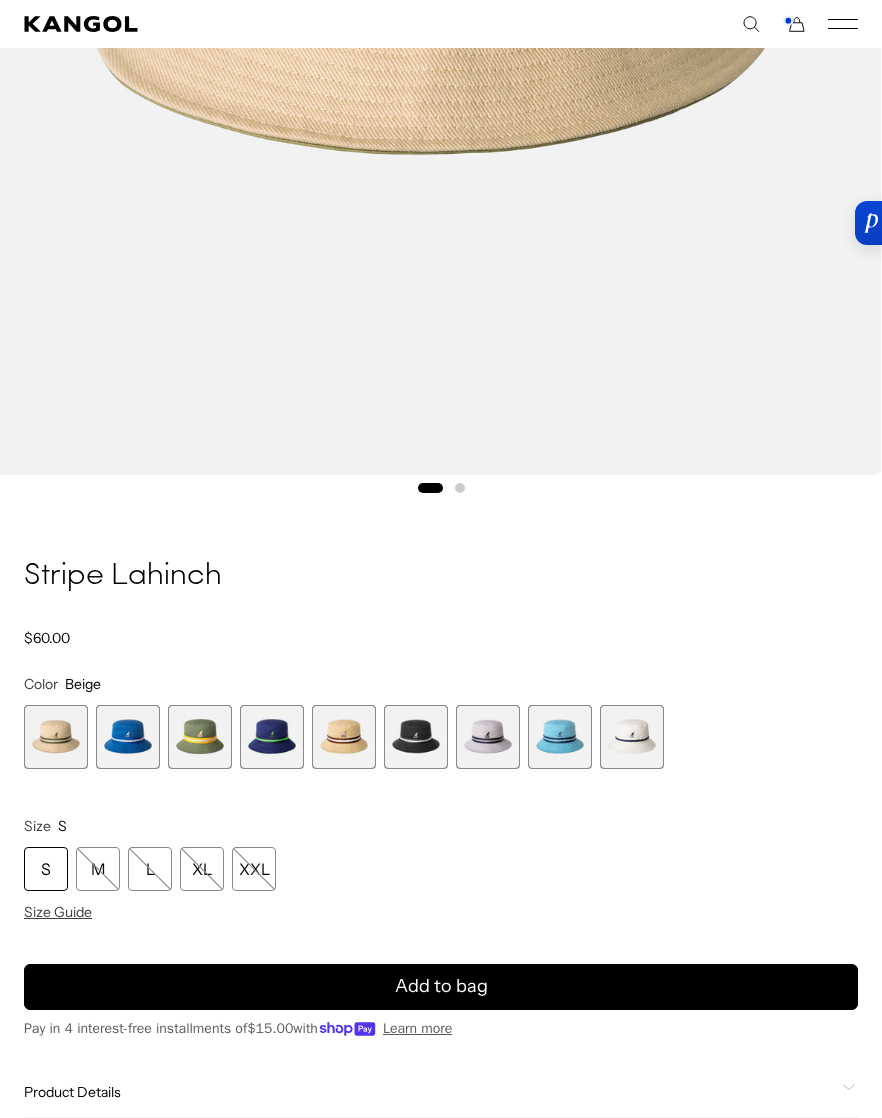 click at bounding box center (344, 737) 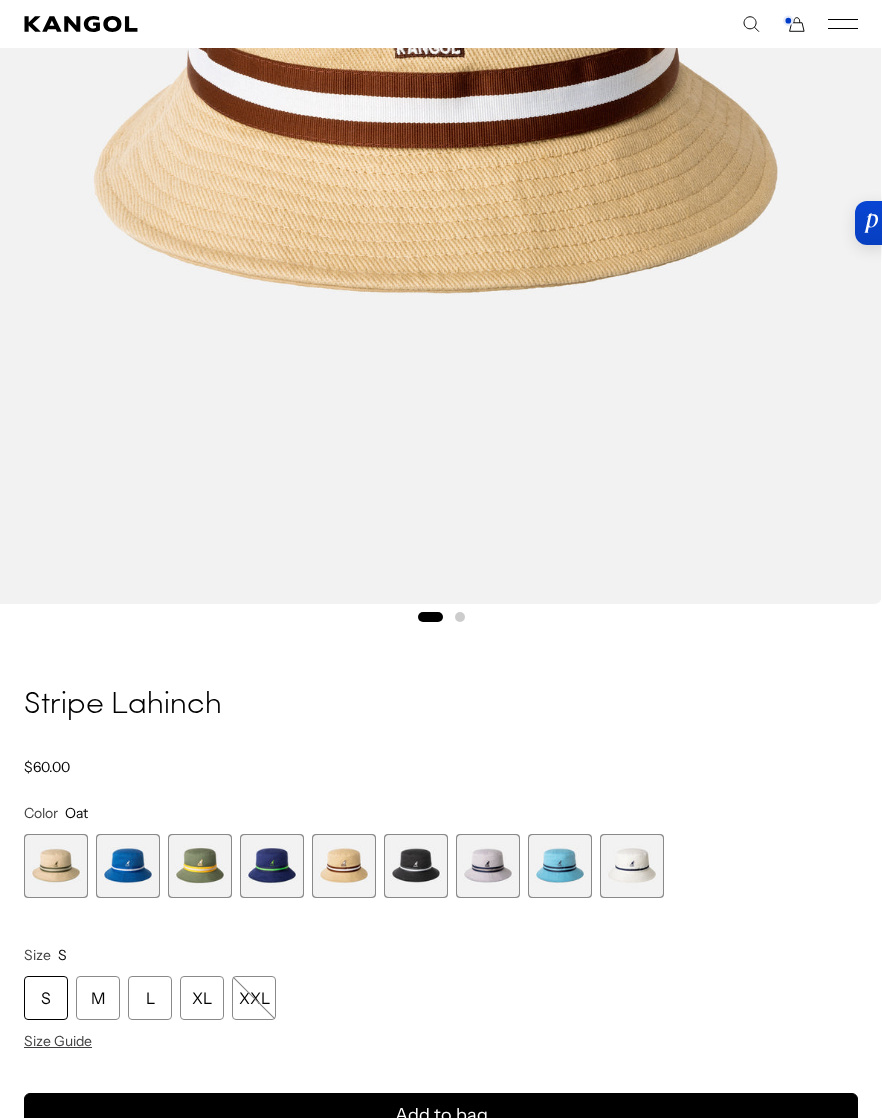 scroll, scrollTop: 689, scrollLeft: 0, axis: vertical 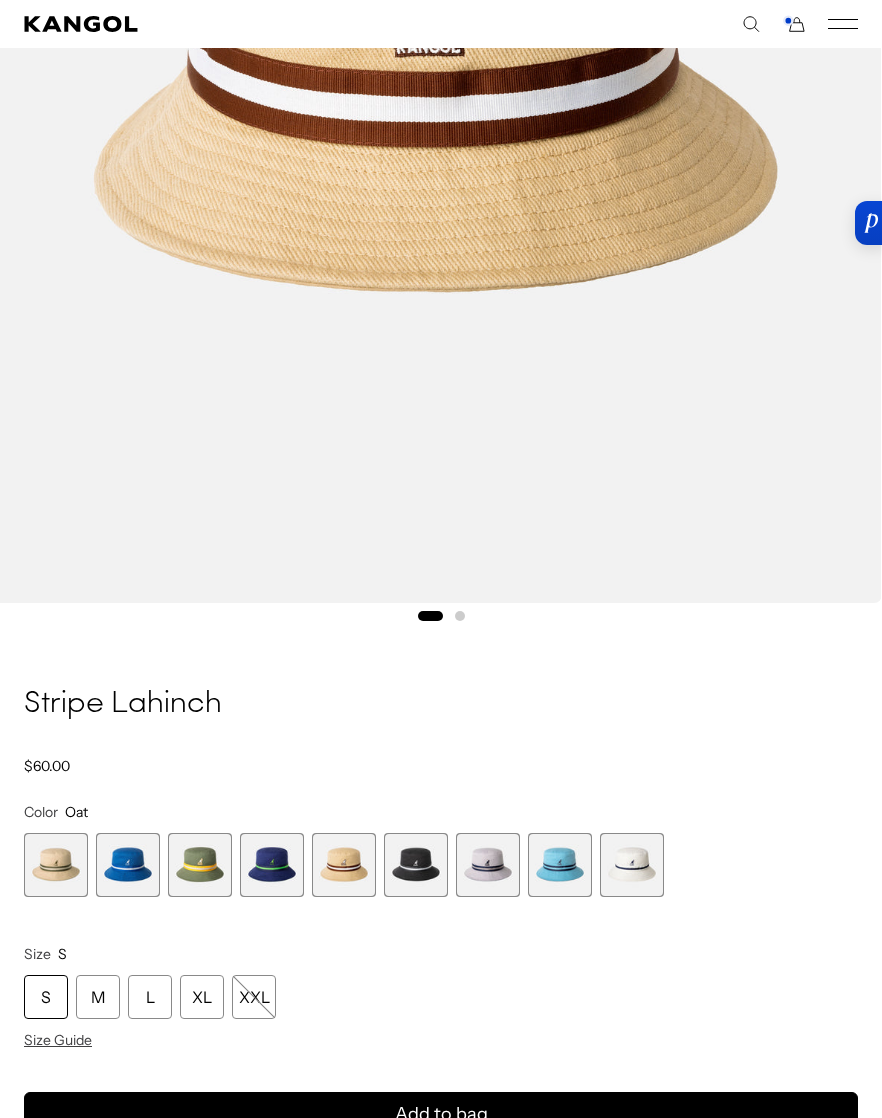 click at bounding box center (632, 865) 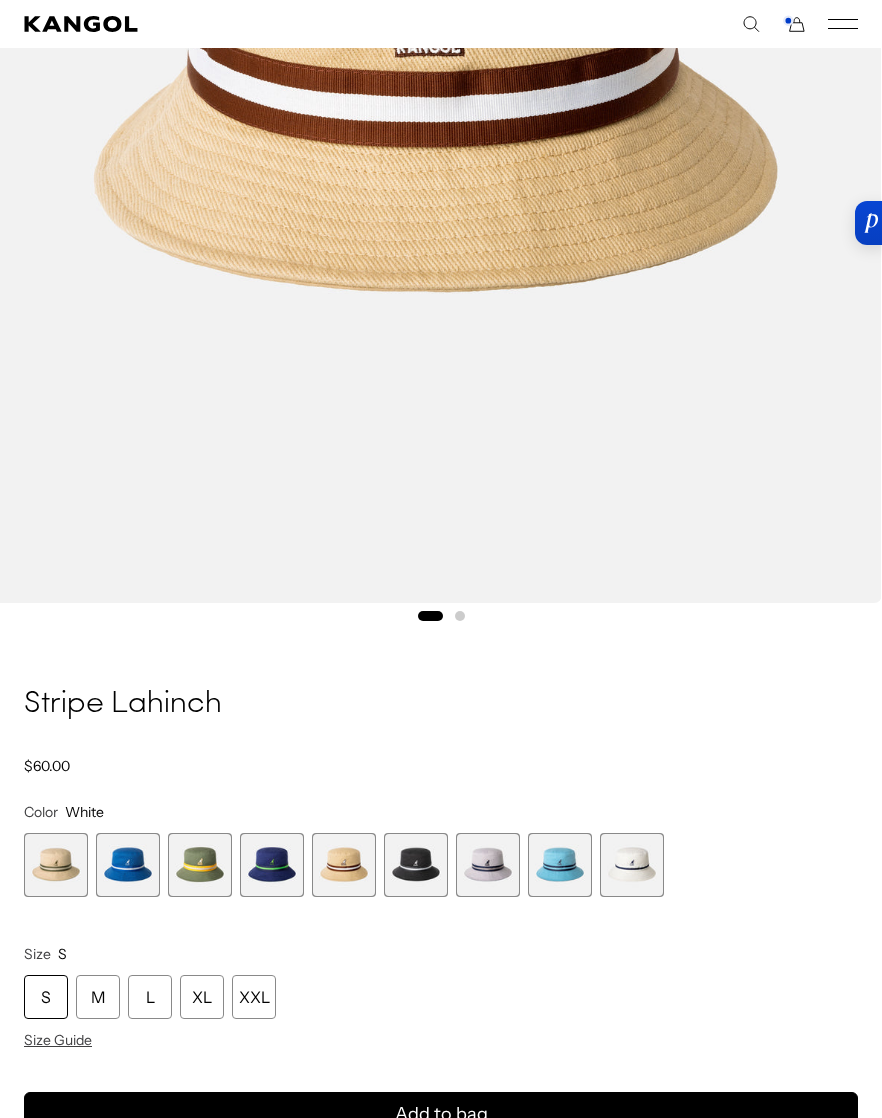 scroll, scrollTop: 0, scrollLeft: 0, axis: both 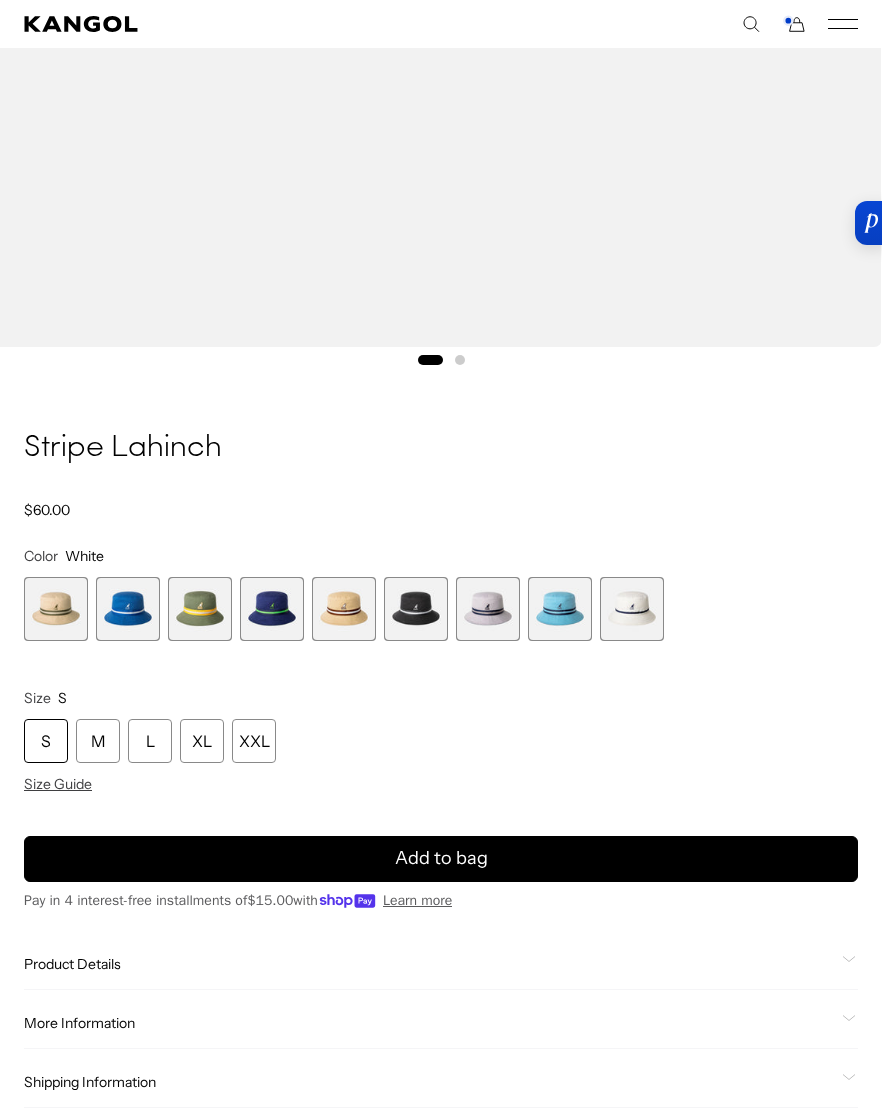 click at bounding box center (560, 609) 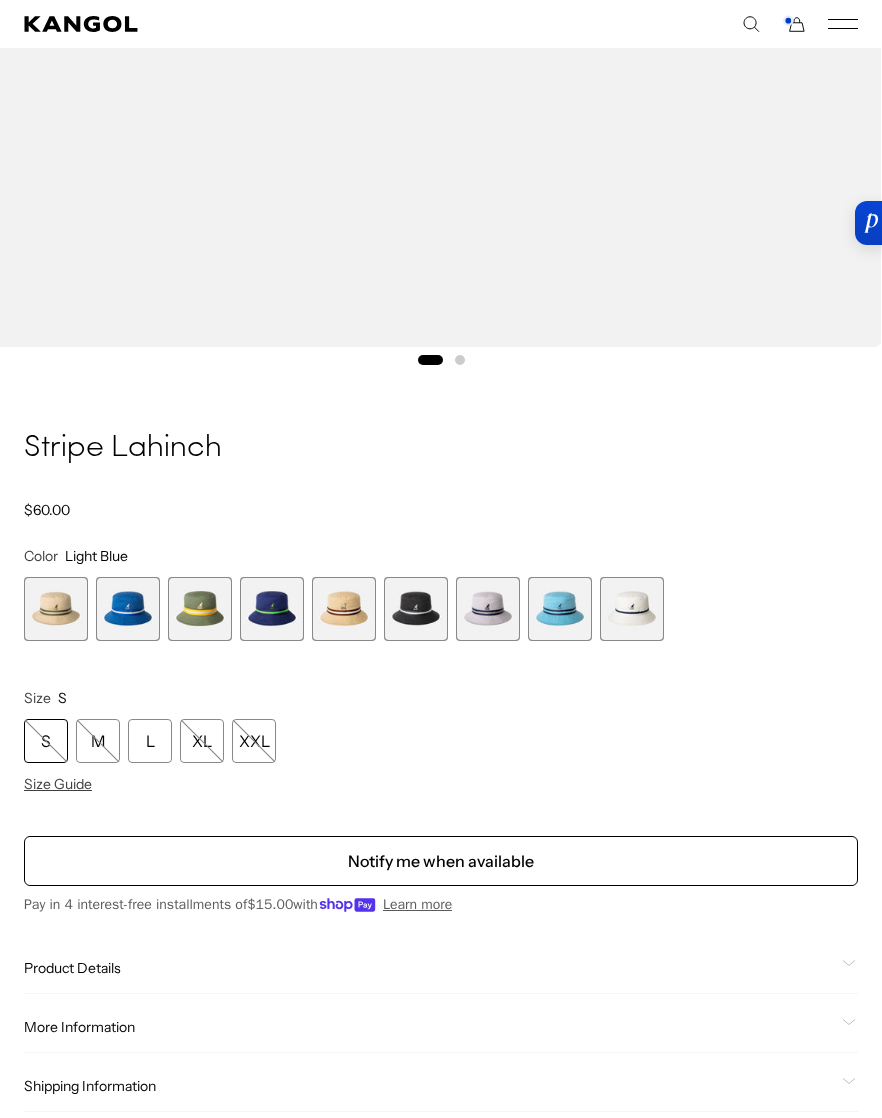 scroll, scrollTop: 0, scrollLeft: 0, axis: both 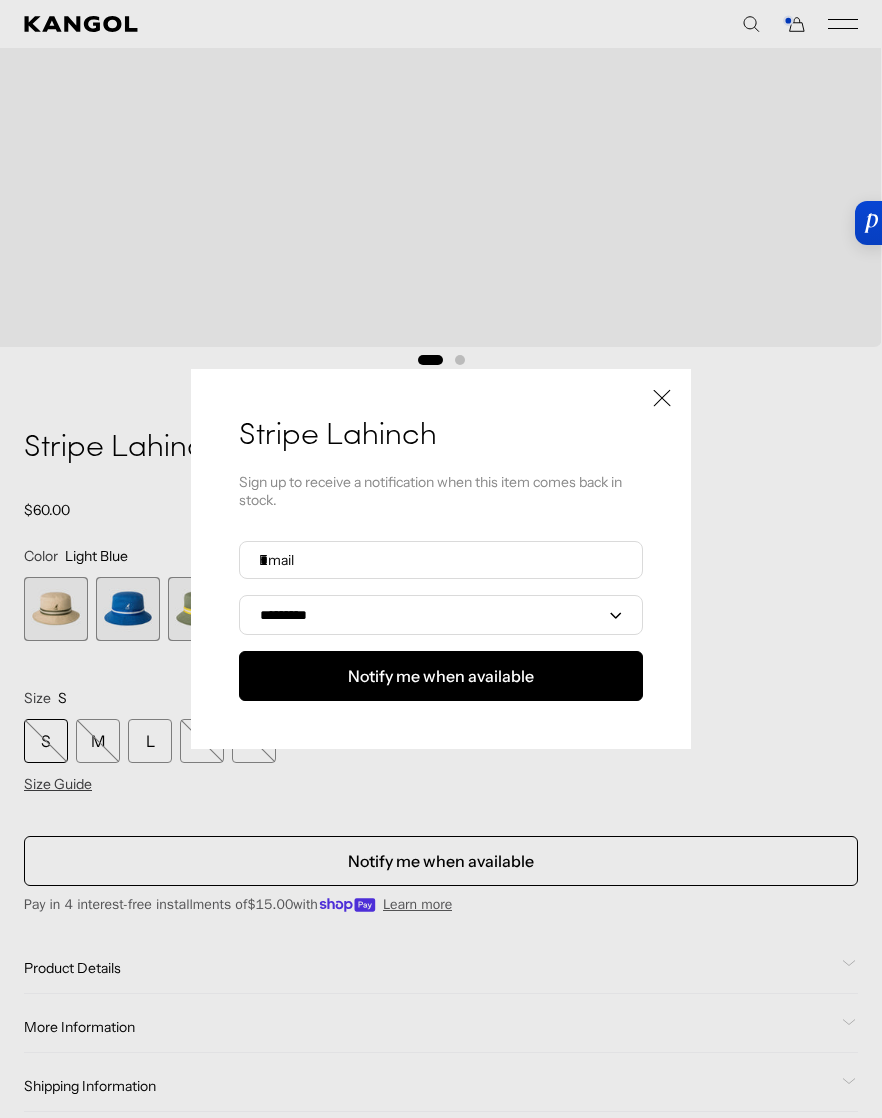 click on "Notify me when available" at bounding box center [441, 676] 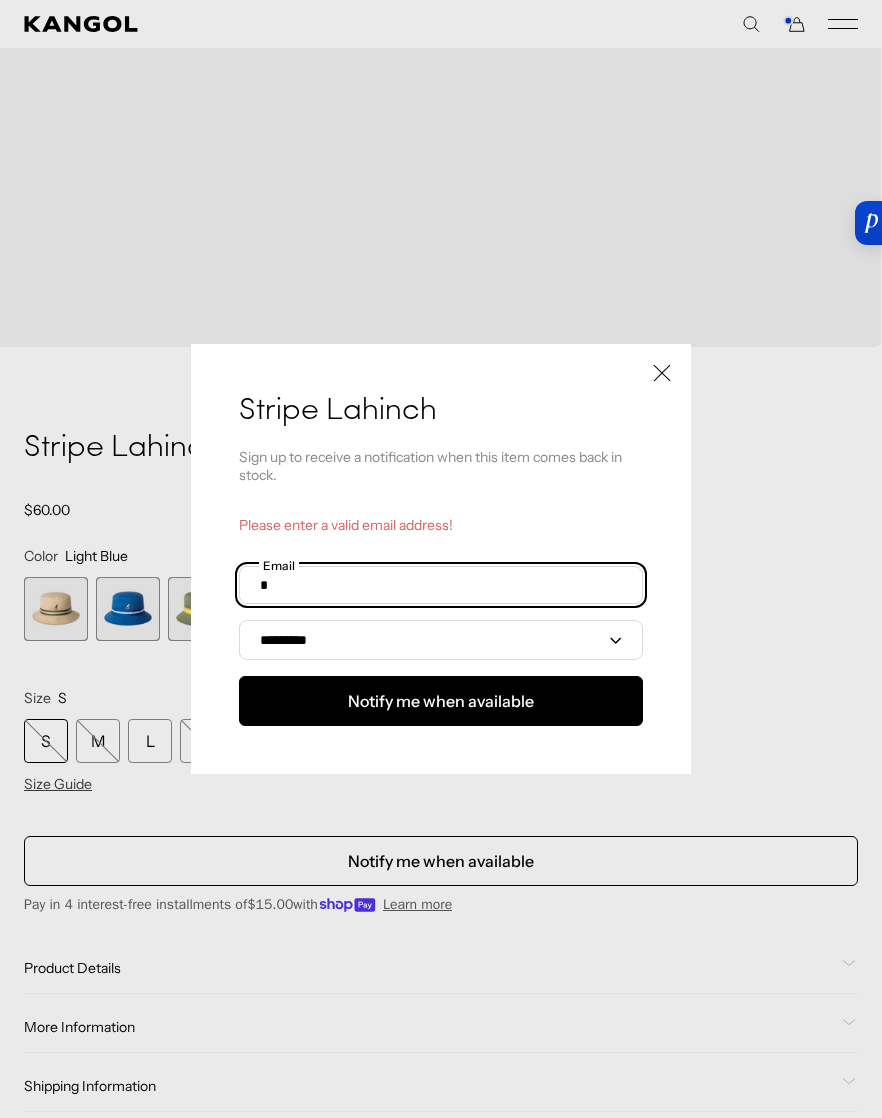 click at bounding box center [441, 585] 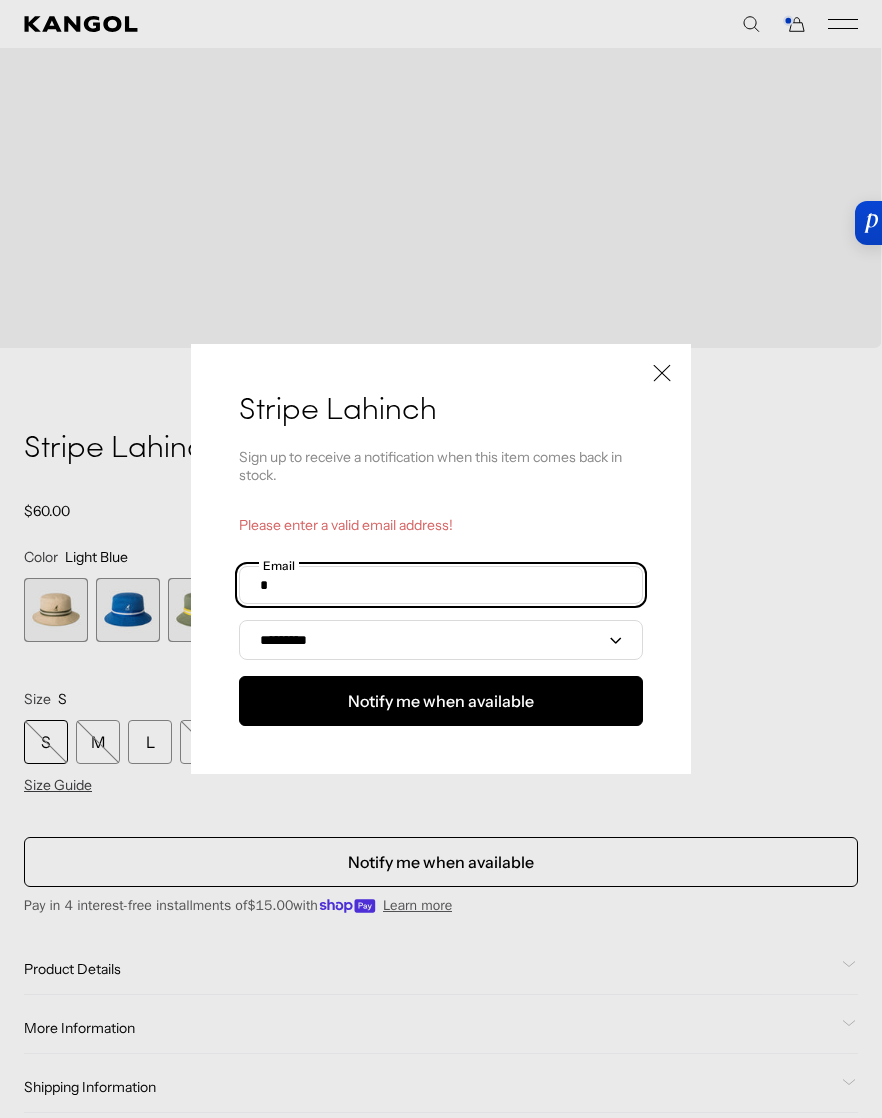 scroll, scrollTop: 0, scrollLeft: 0, axis: both 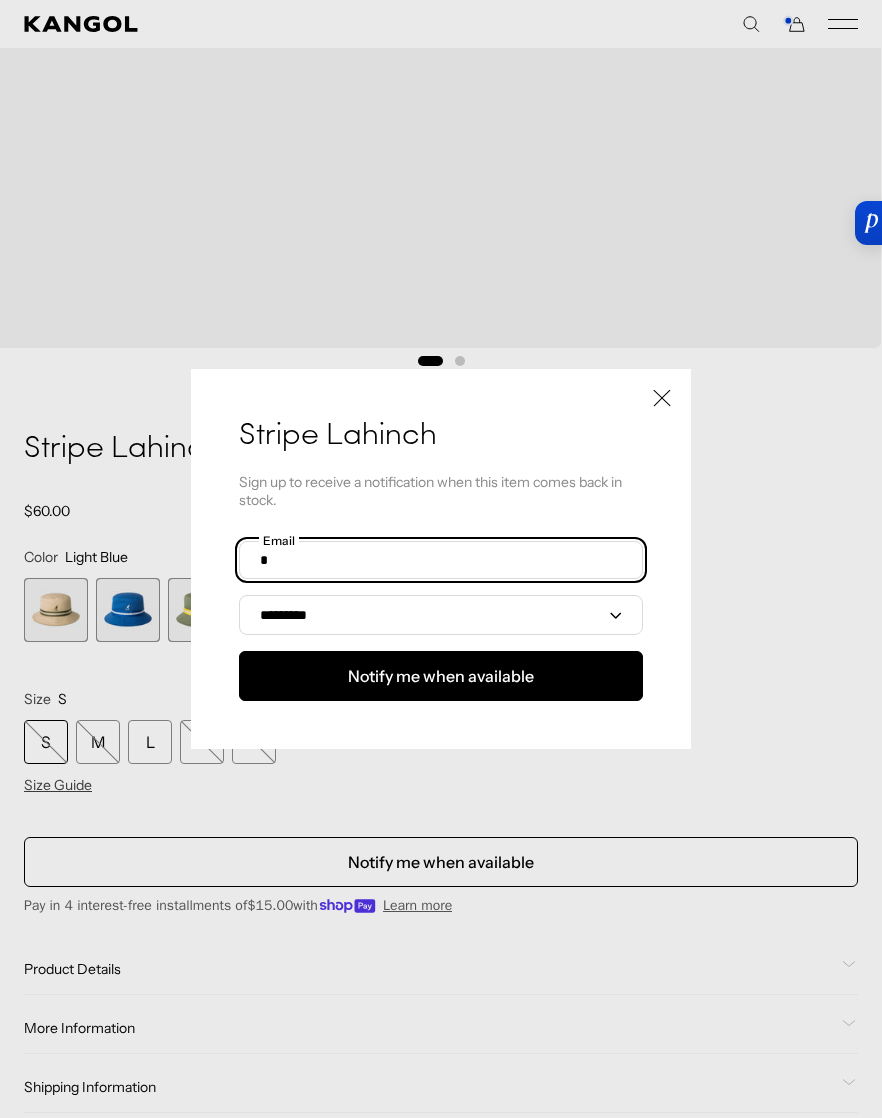 type on "**********" 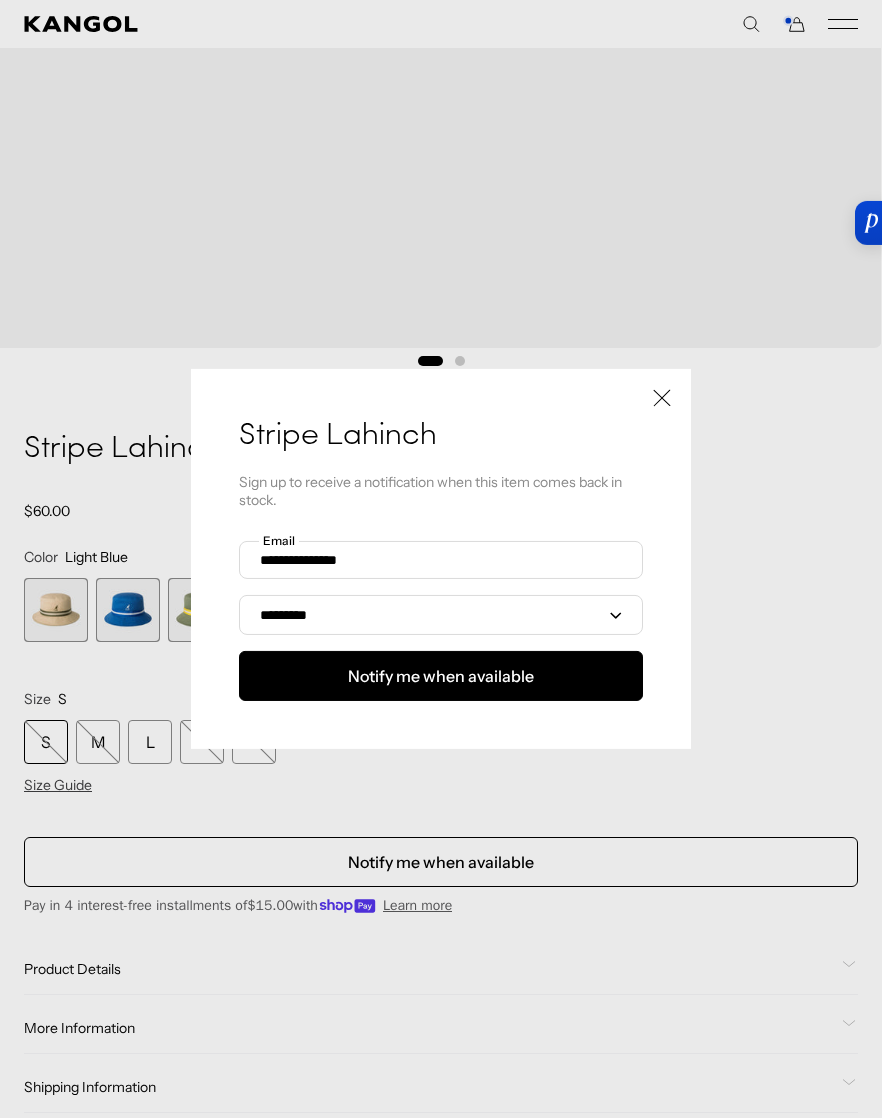 click on "Notify me when available" at bounding box center [441, 676] 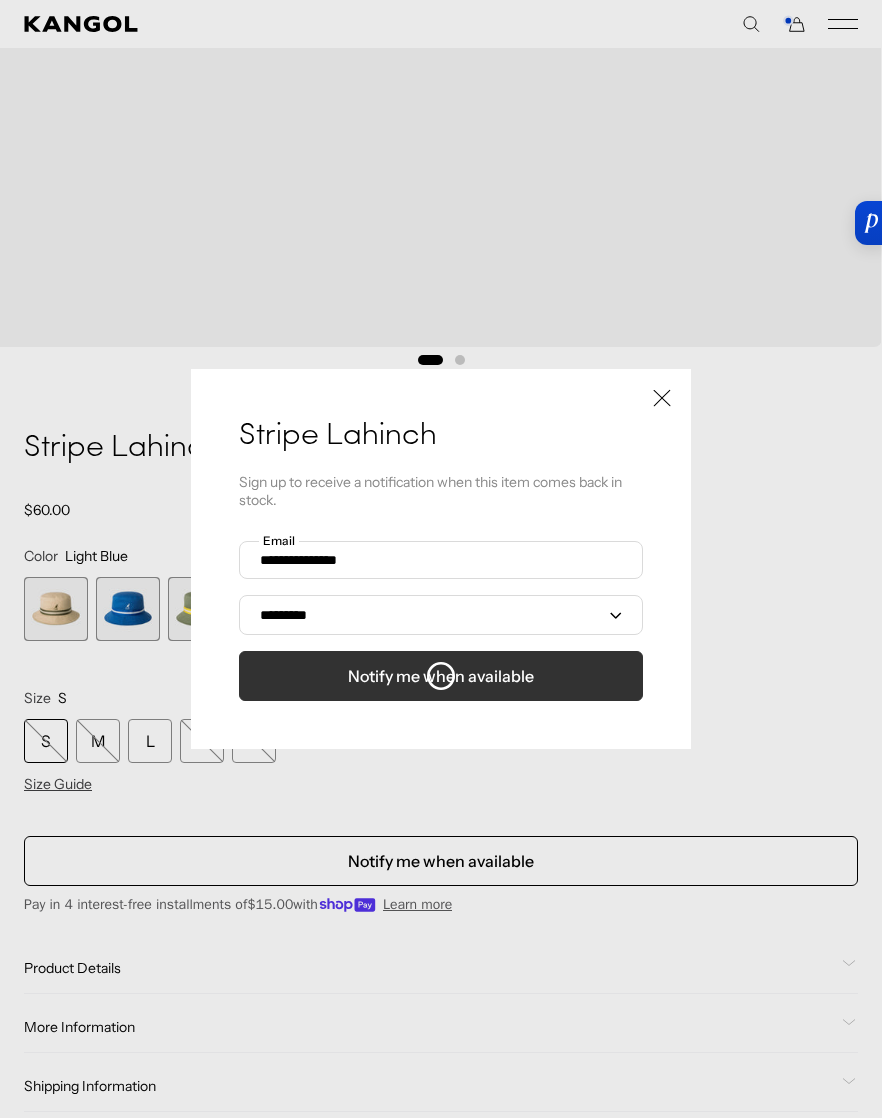 scroll, scrollTop: 0, scrollLeft: 412, axis: horizontal 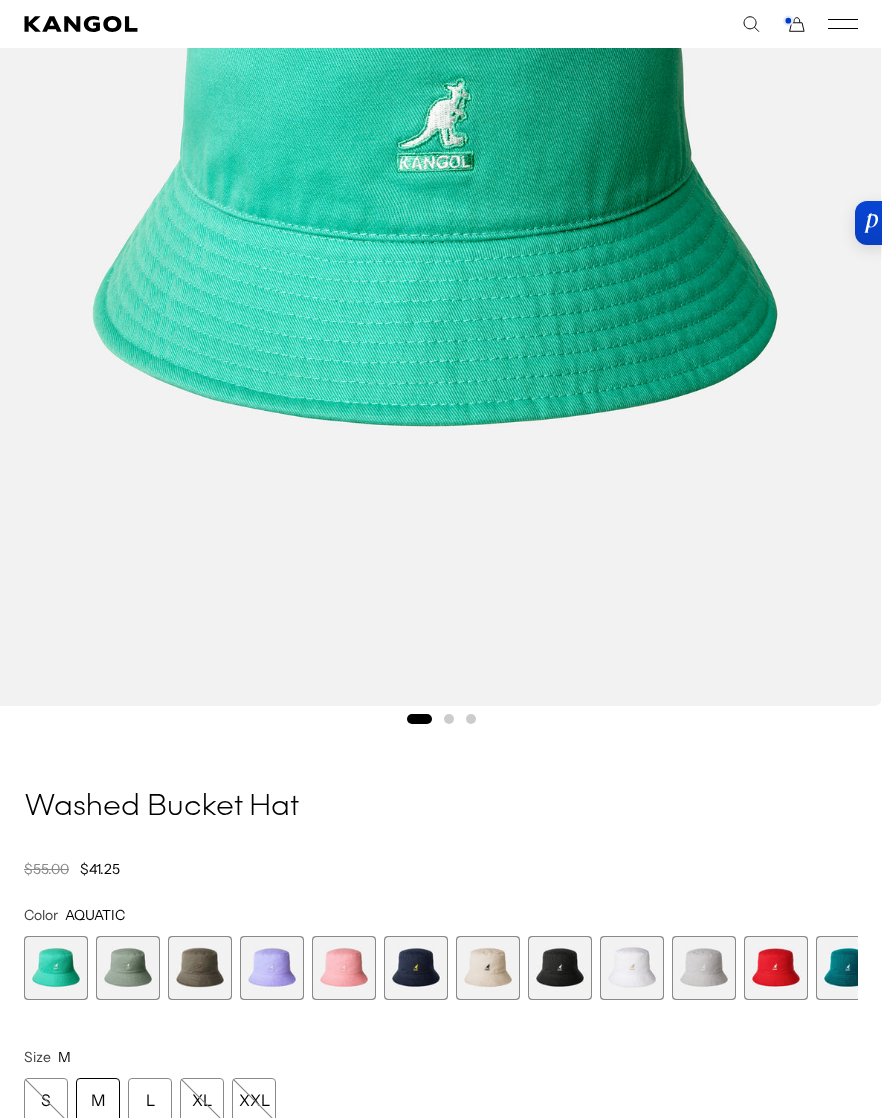click at bounding box center [344, 968] 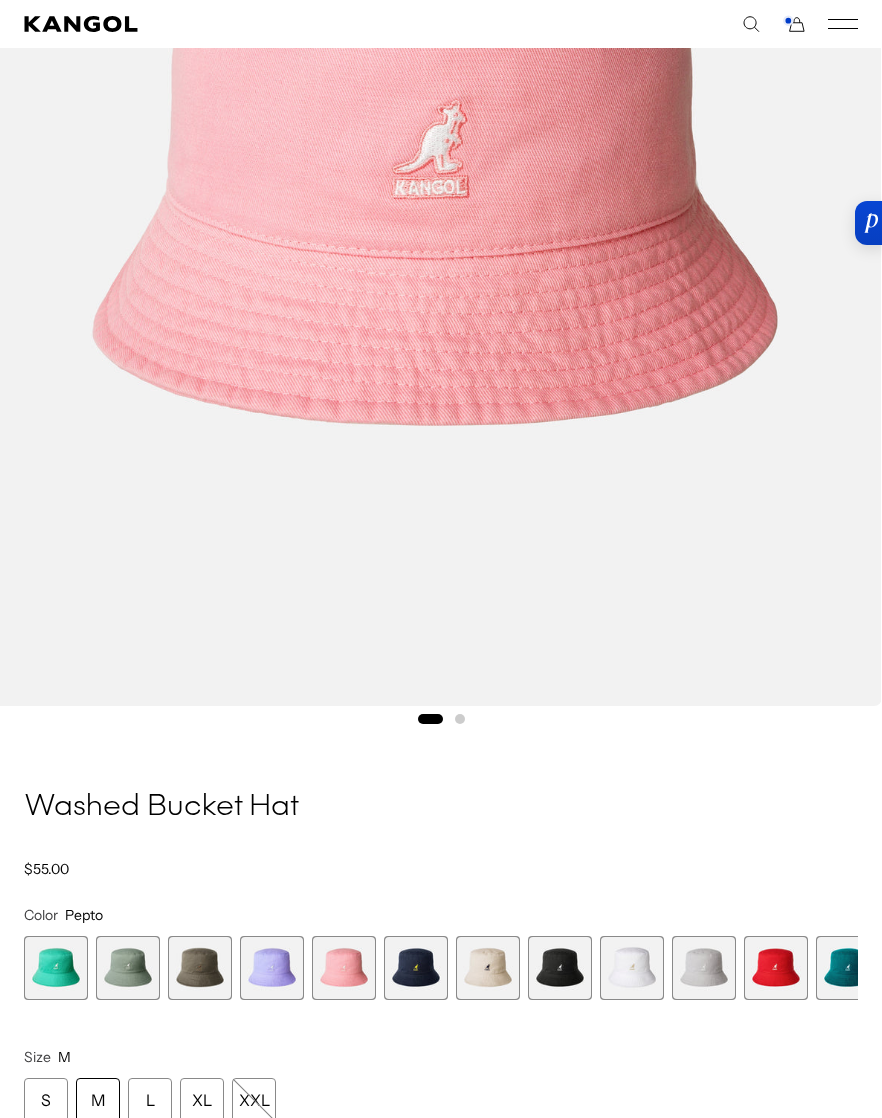 scroll, scrollTop: 0, scrollLeft: 0, axis: both 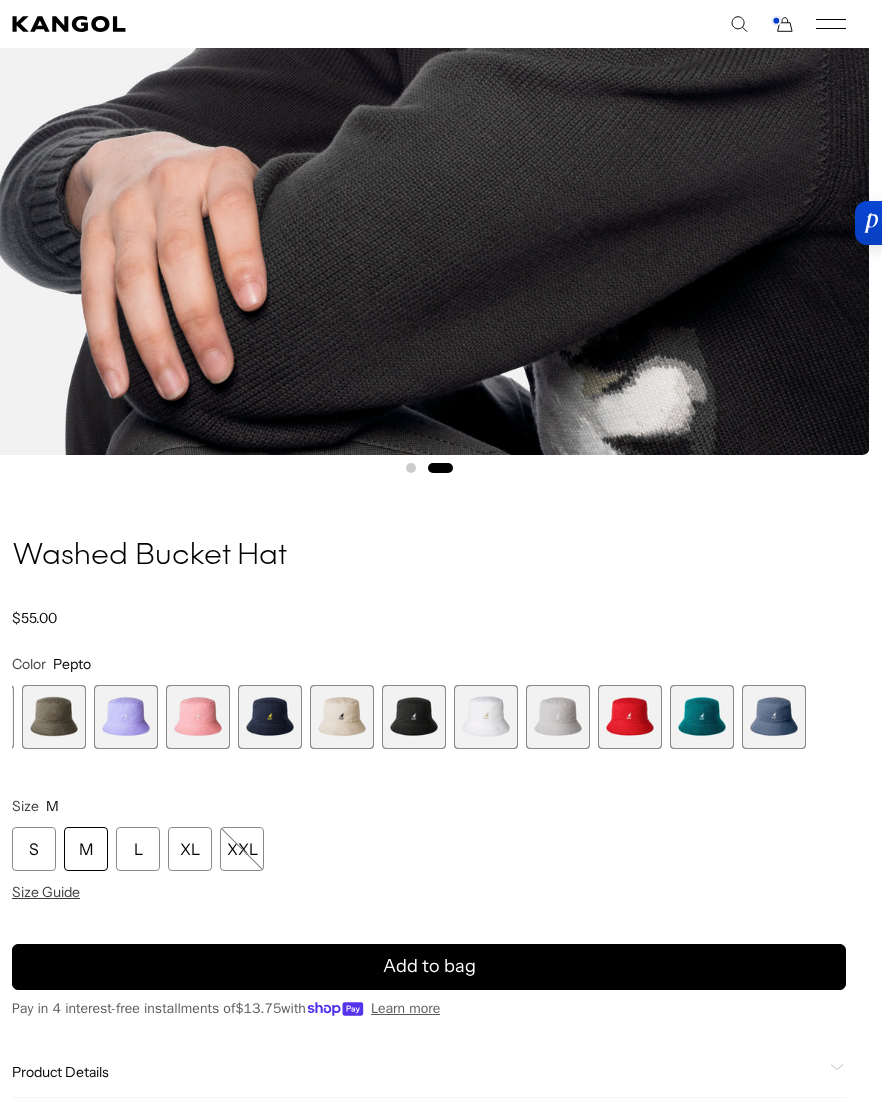 click at bounding box center (774, 717) 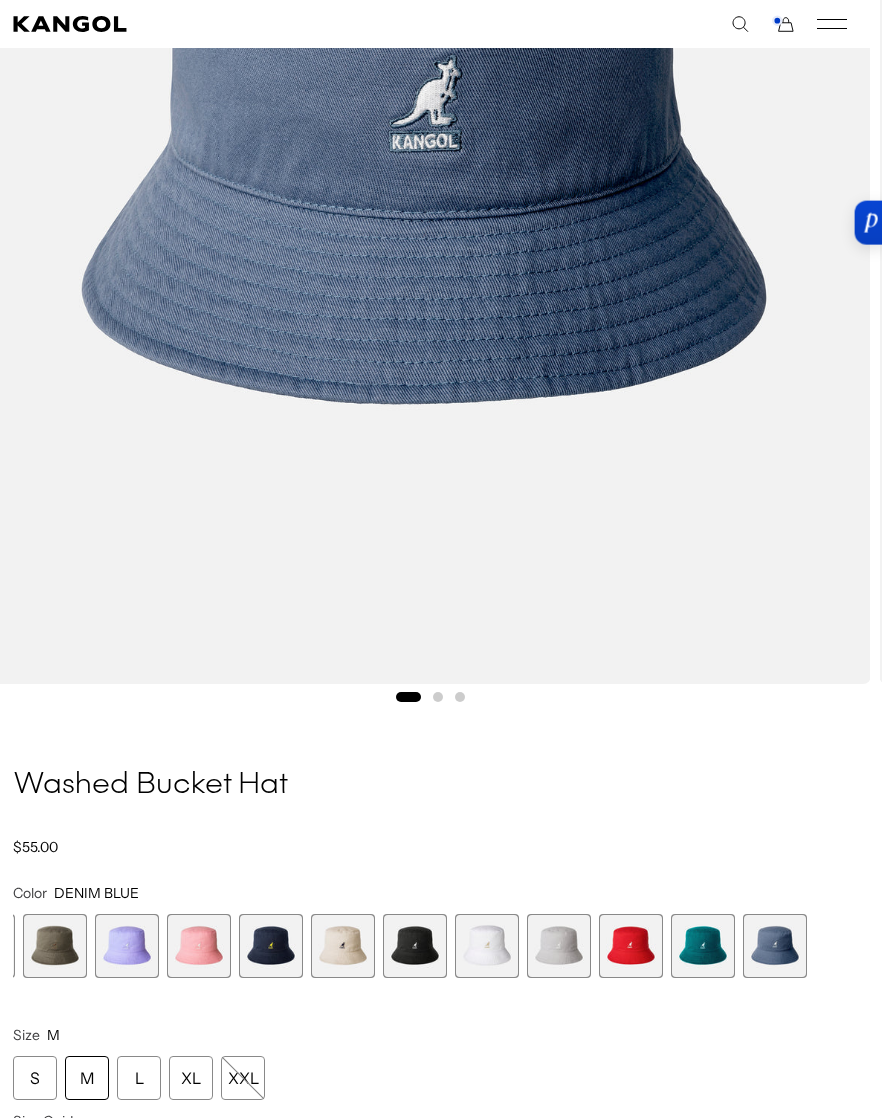 scroll, scrollTop: 466, scrollLeft: 11, axis: both 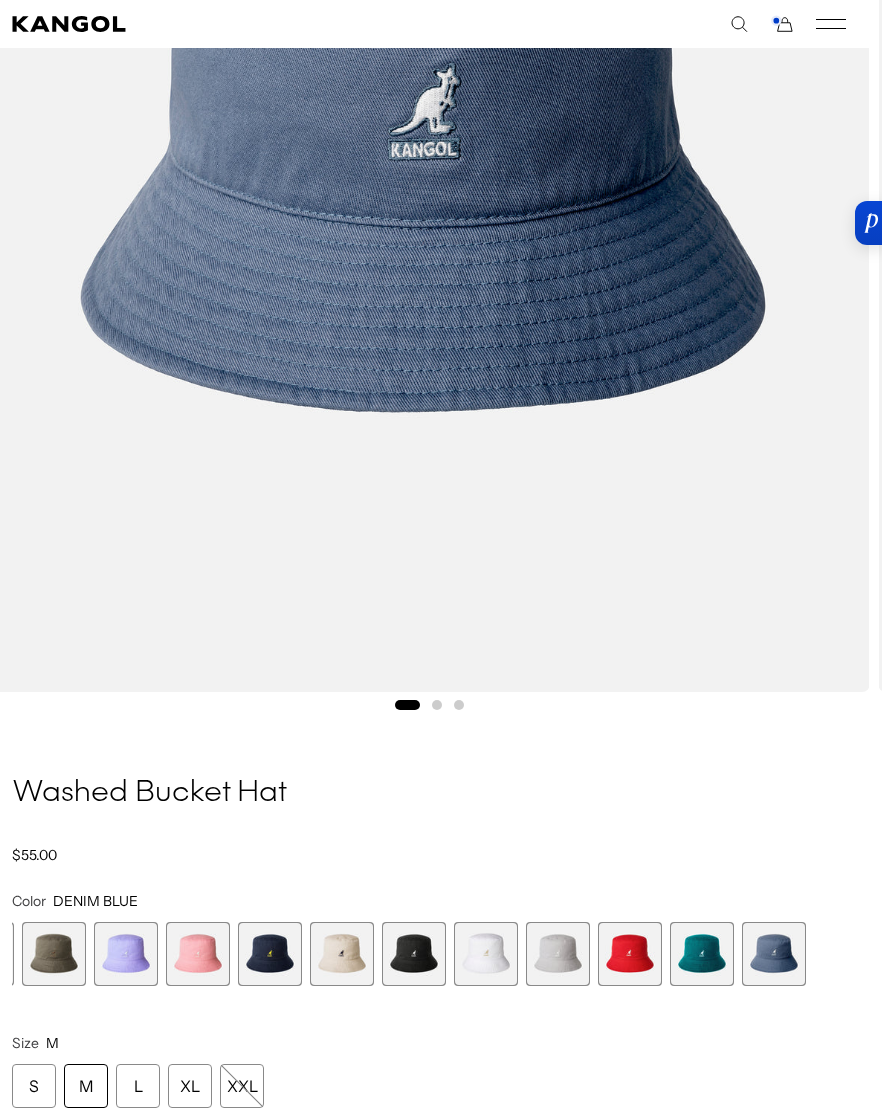 click at bounding box center [702, 954] 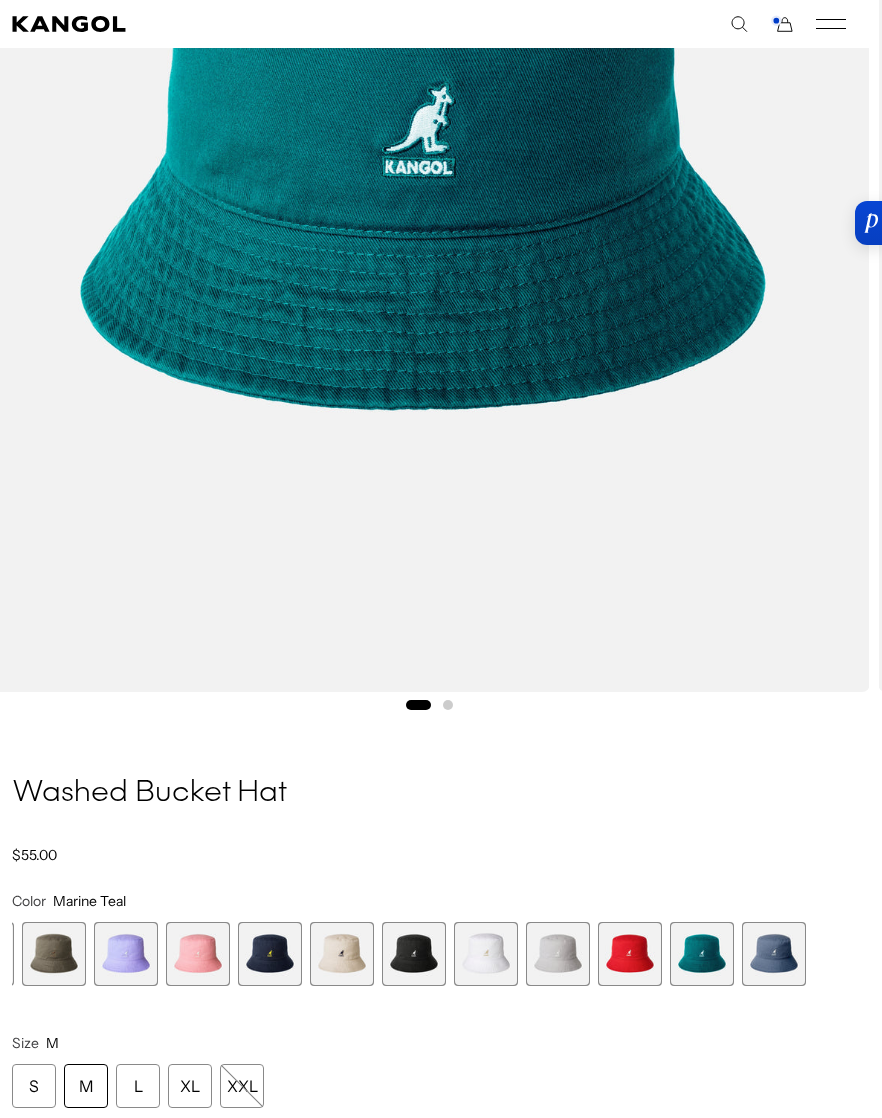 click at bounding box center (630, 954) 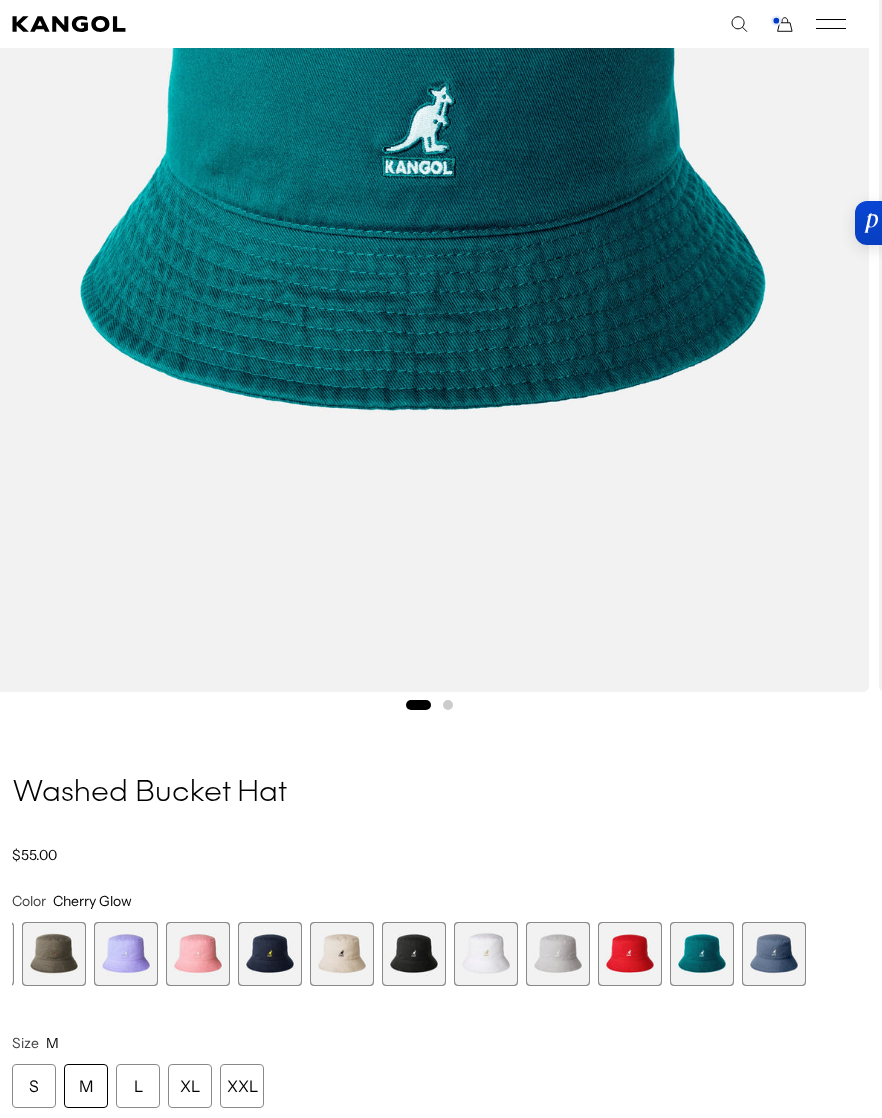 scroll, scrollTop: 0, scrollLeft: 0, axis: both 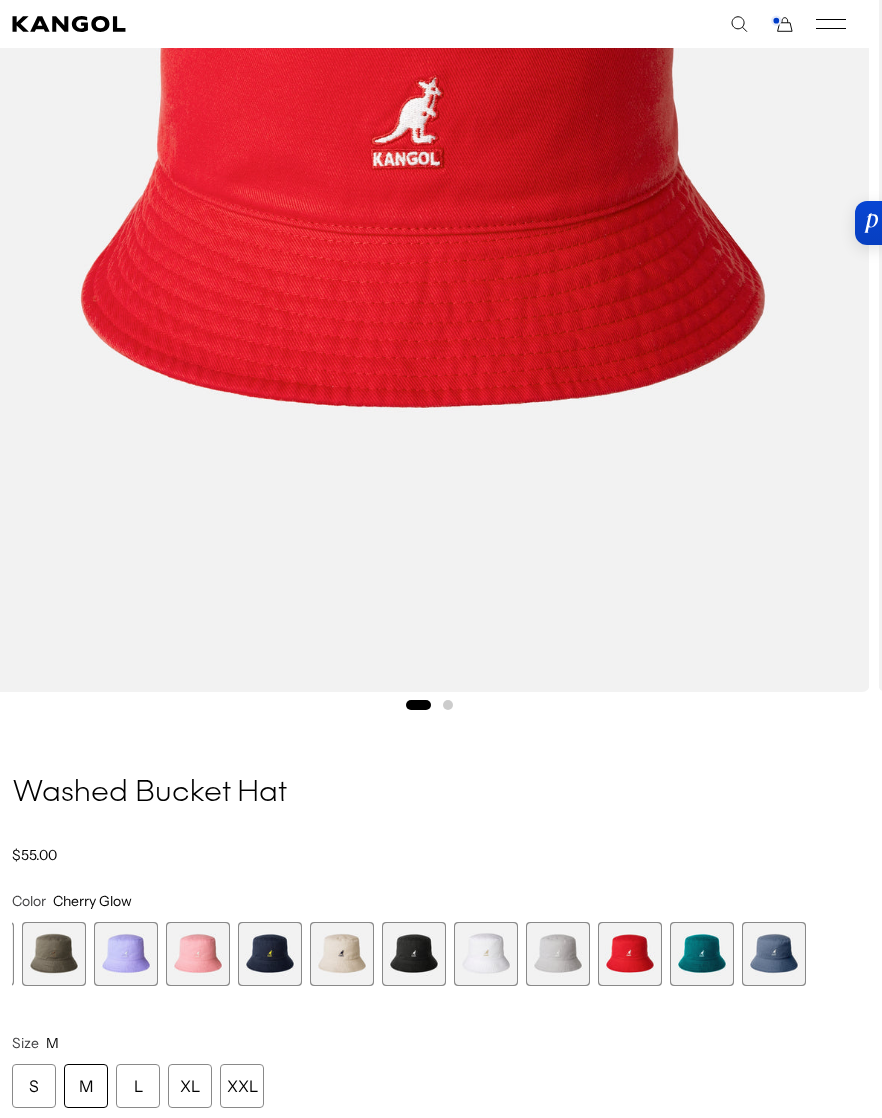 click at bounding box center (342, 954) 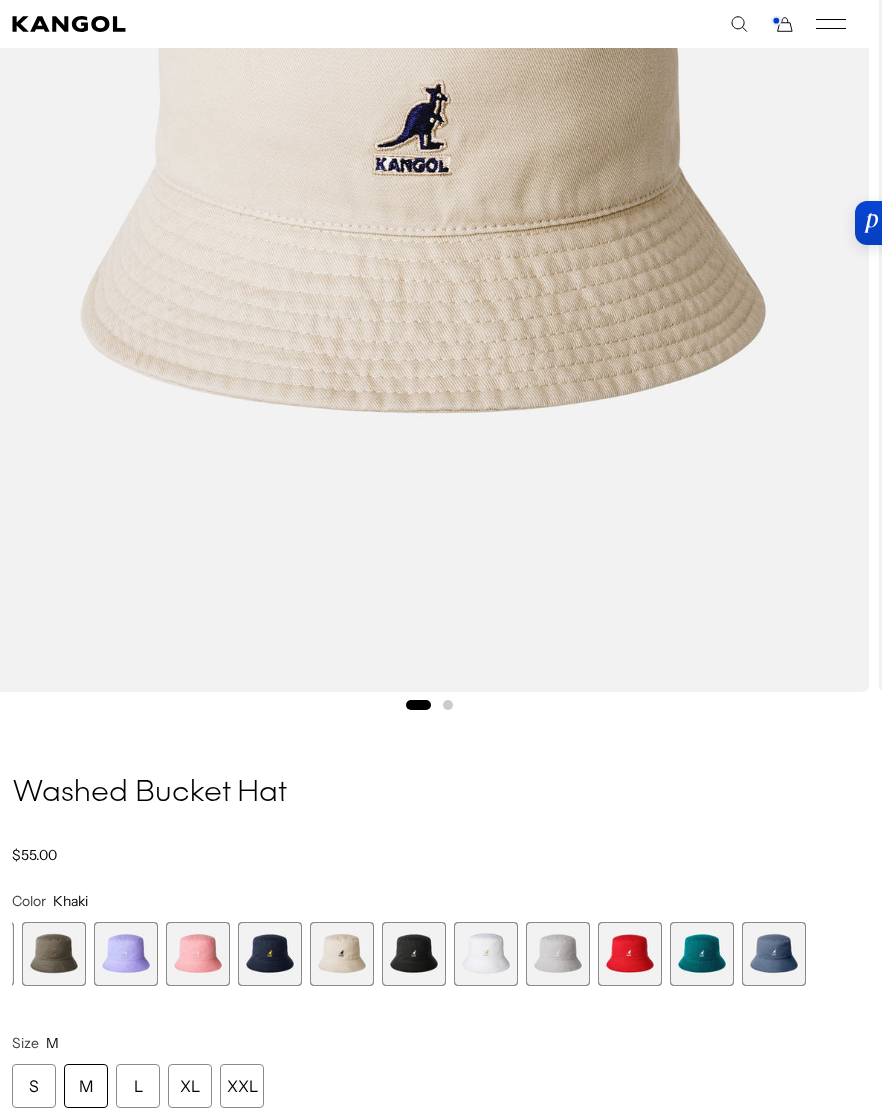 scroll, scrollTop: 0, scrollLeft: 412, axis: horizontal 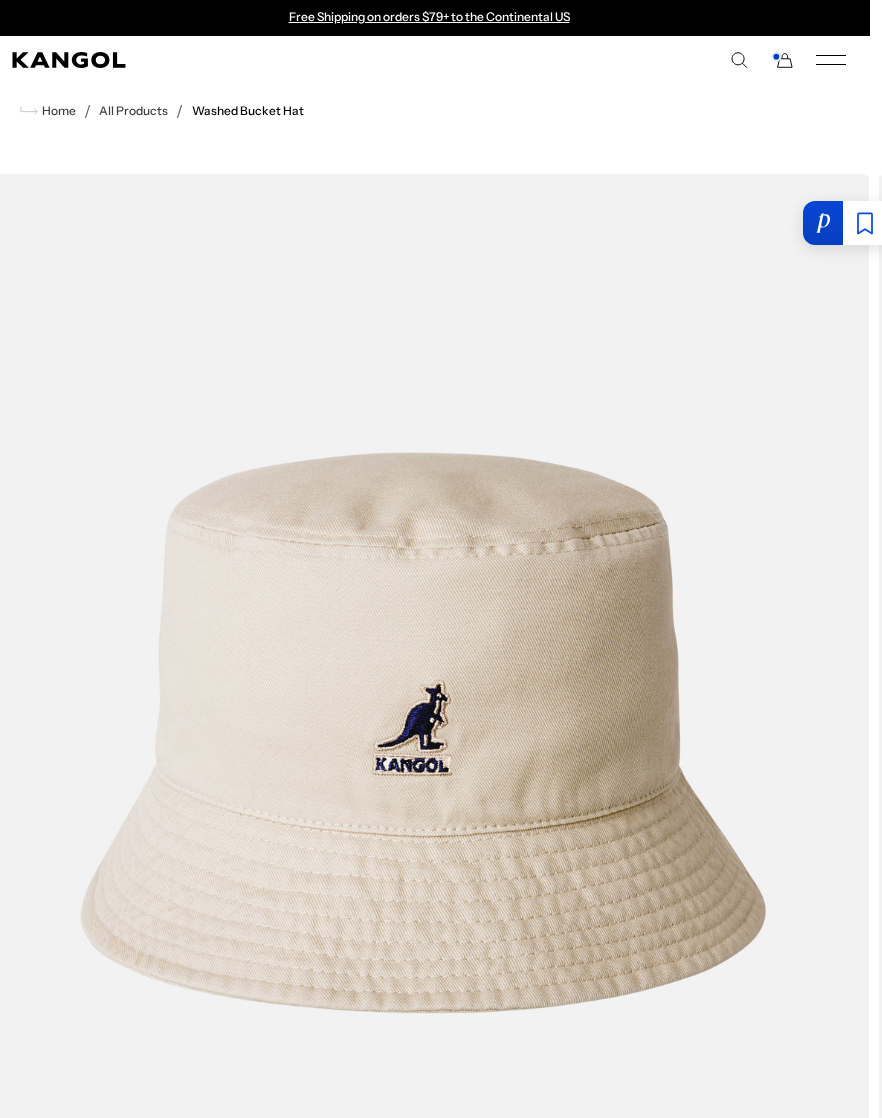 click 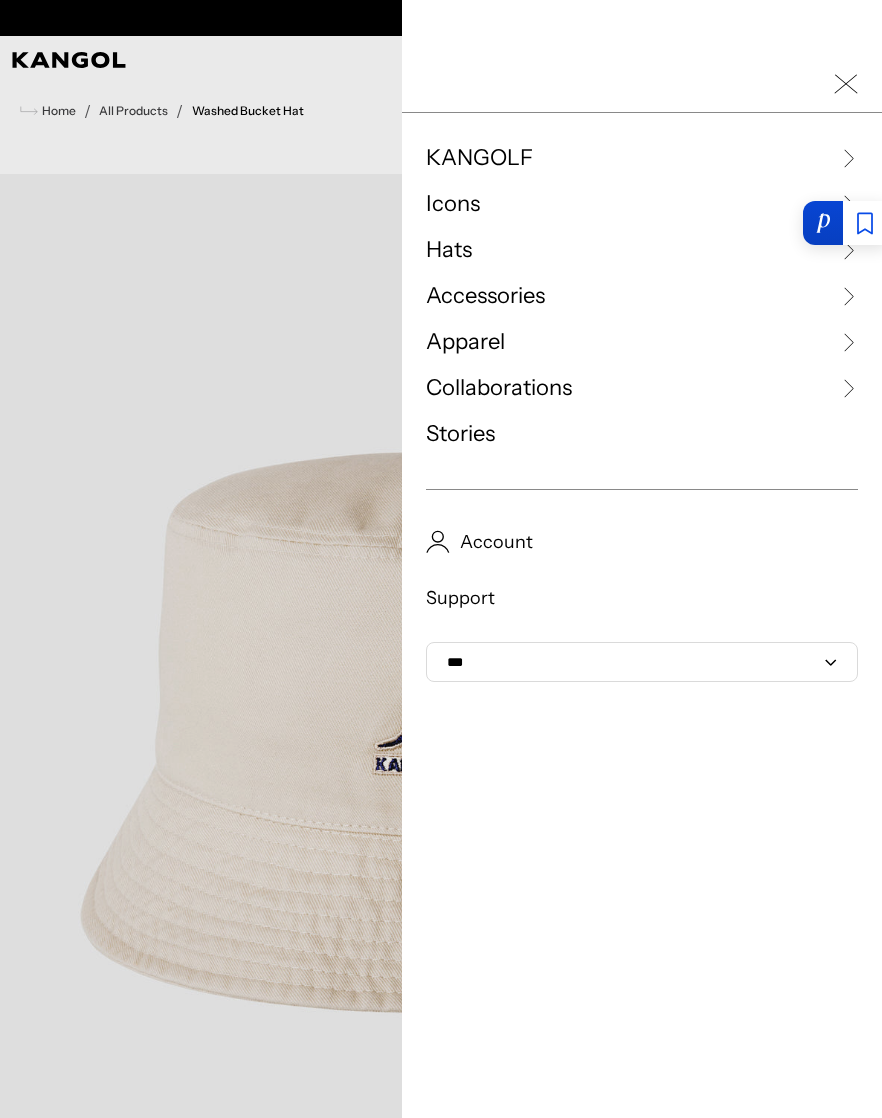 scroll, scrollTop: 0, scrollLeft: 0, axis: both 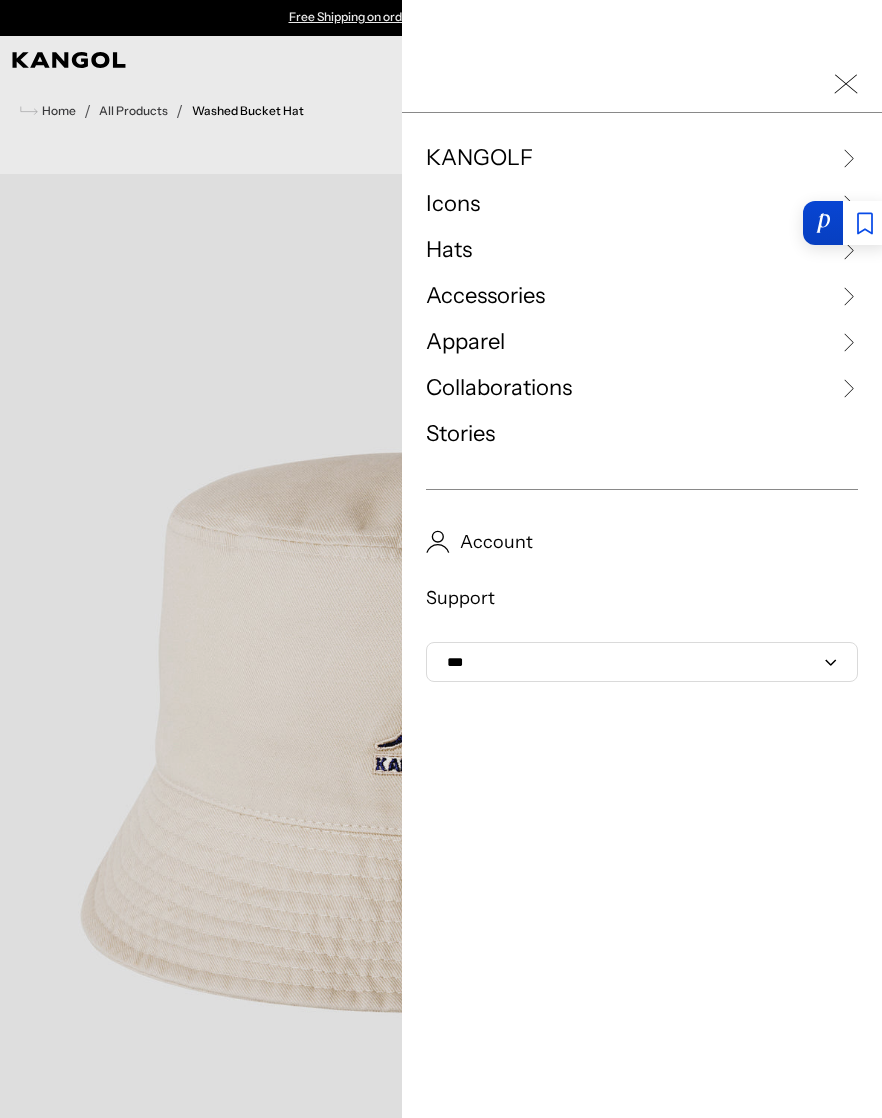 click 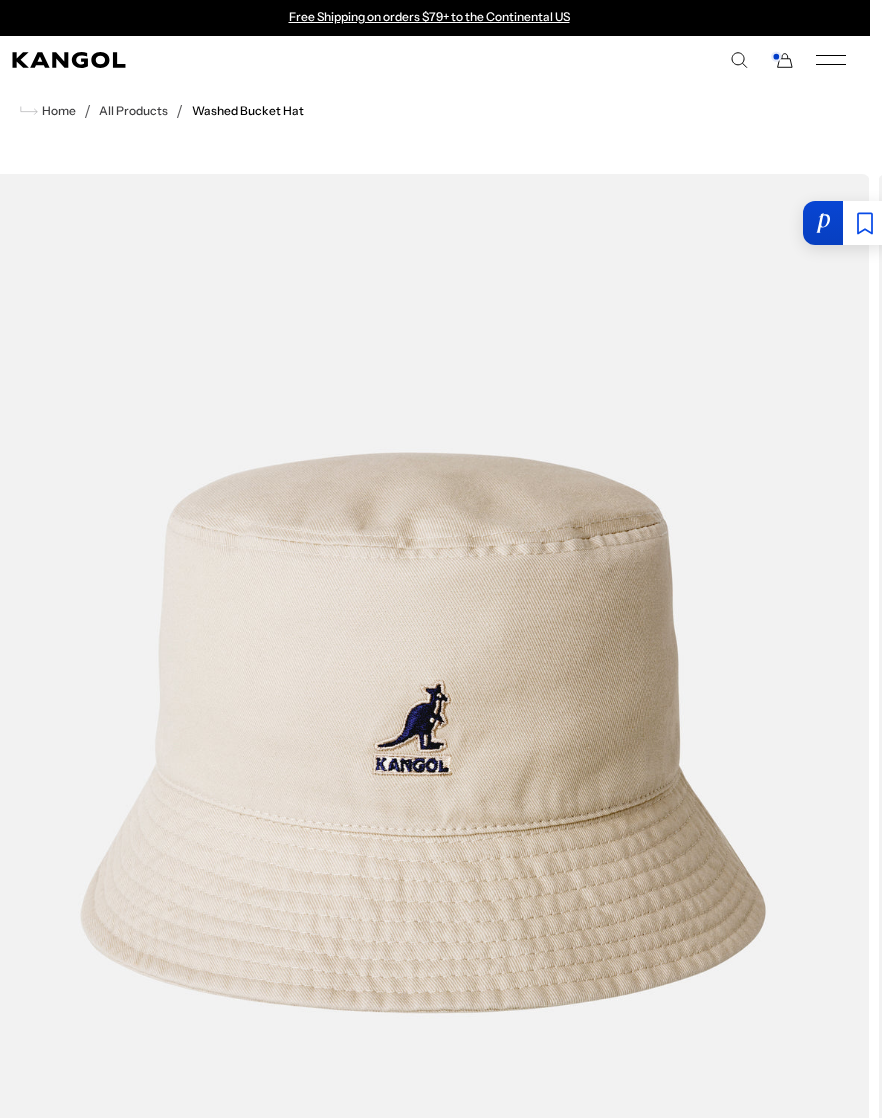 click 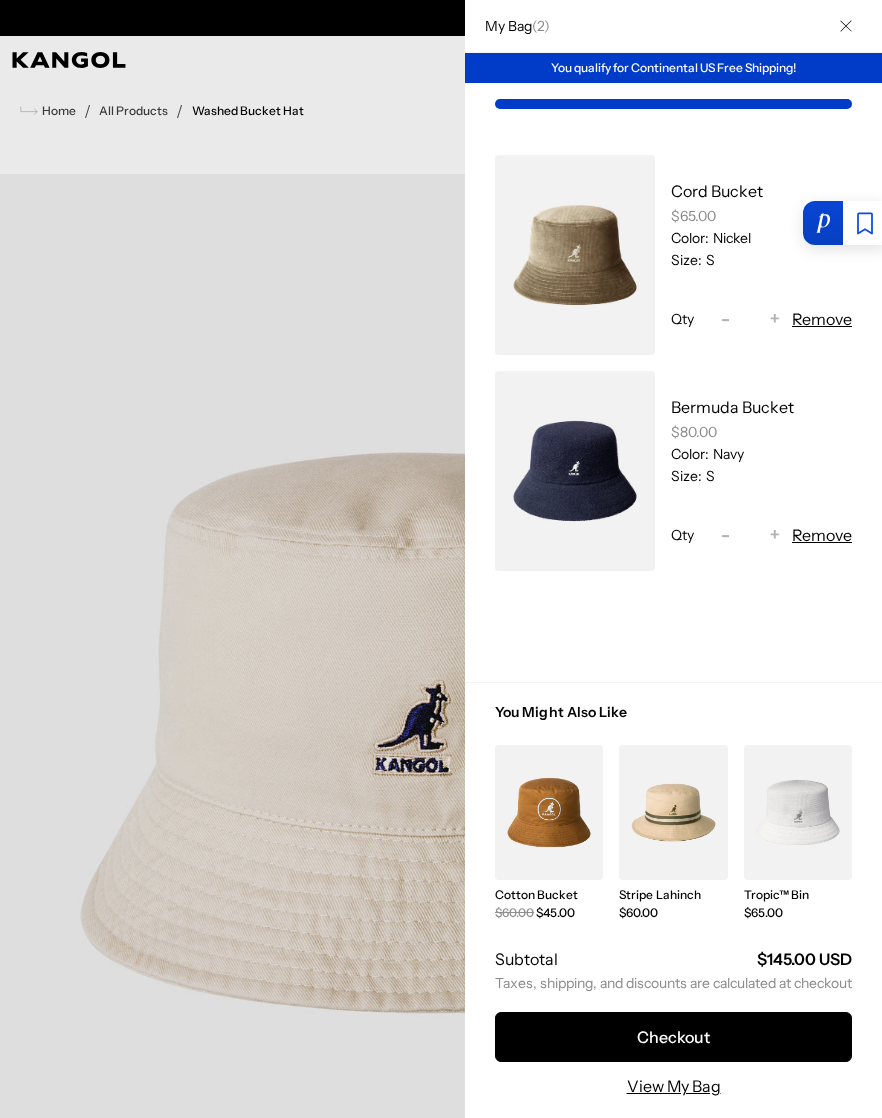 scroll, scrollTop: 0, scrollLeft: 412, axis: horizontal 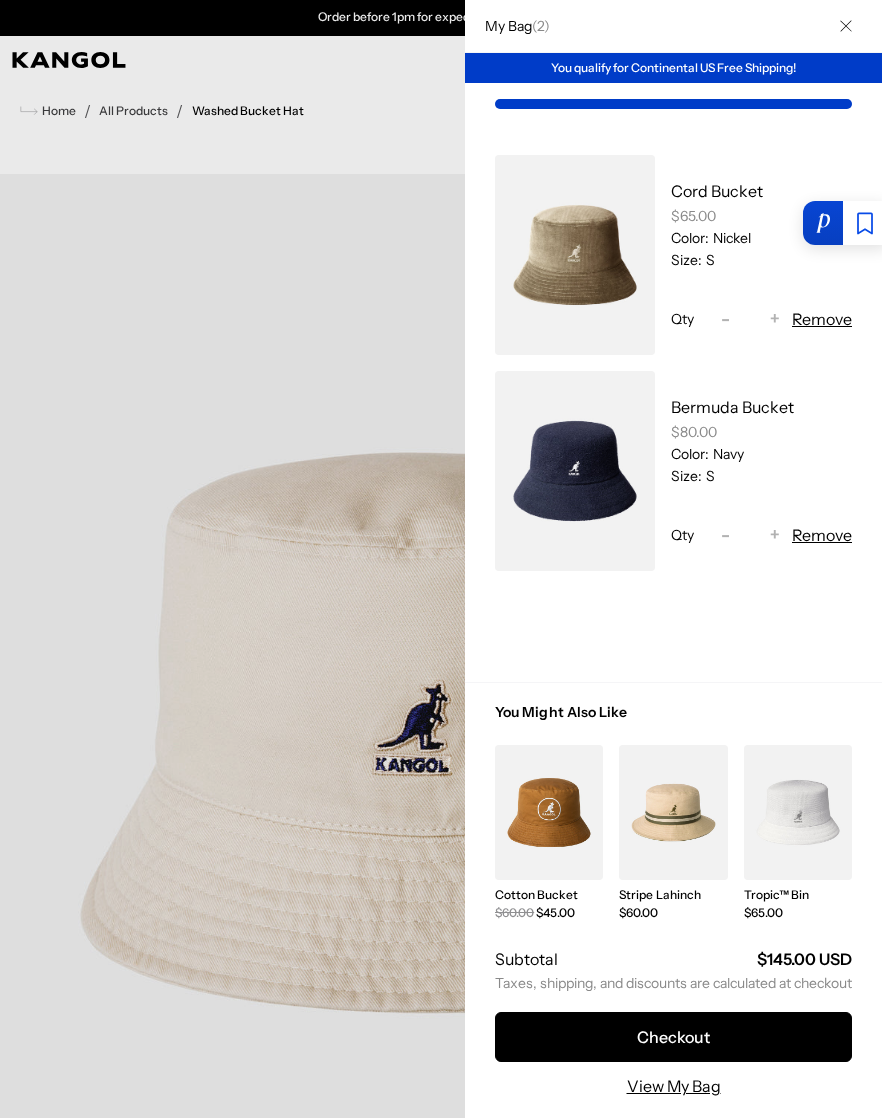 click at bounding box center (441, 559) 